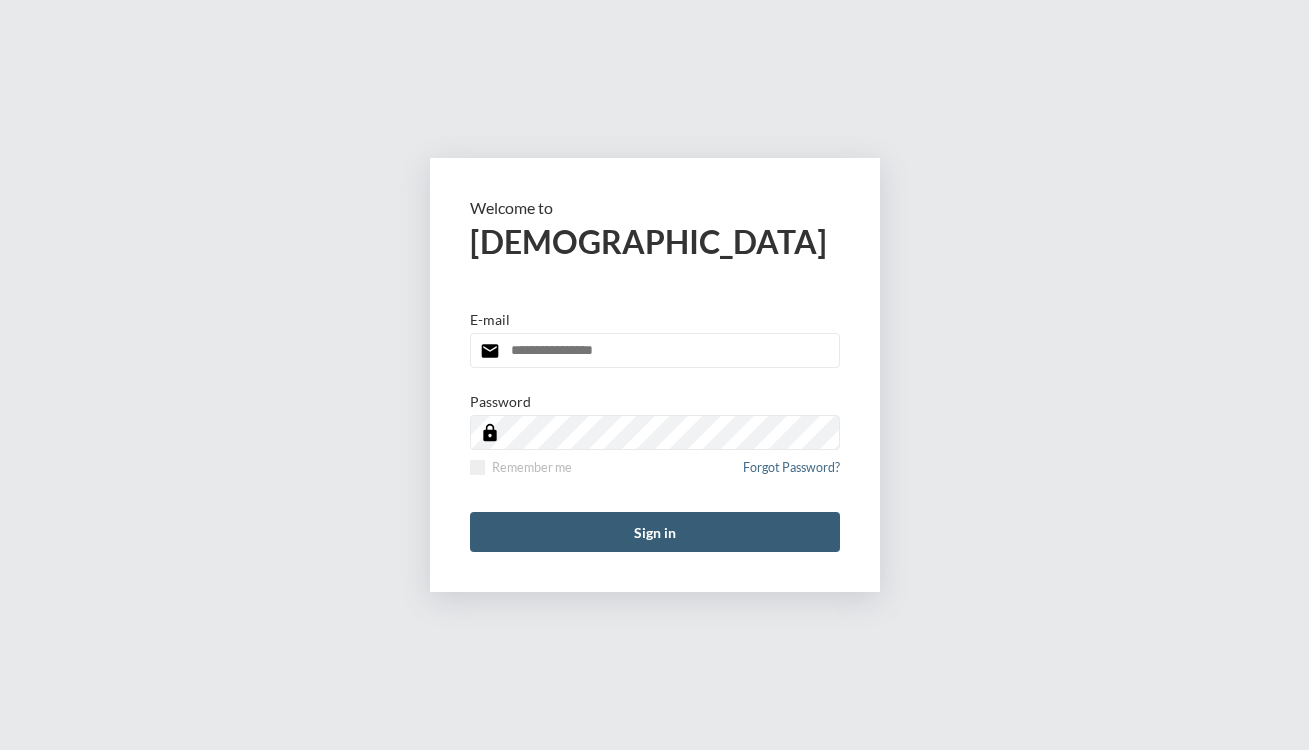 scroll, scrollTop: 0, scrollLeft: 0, axis: both 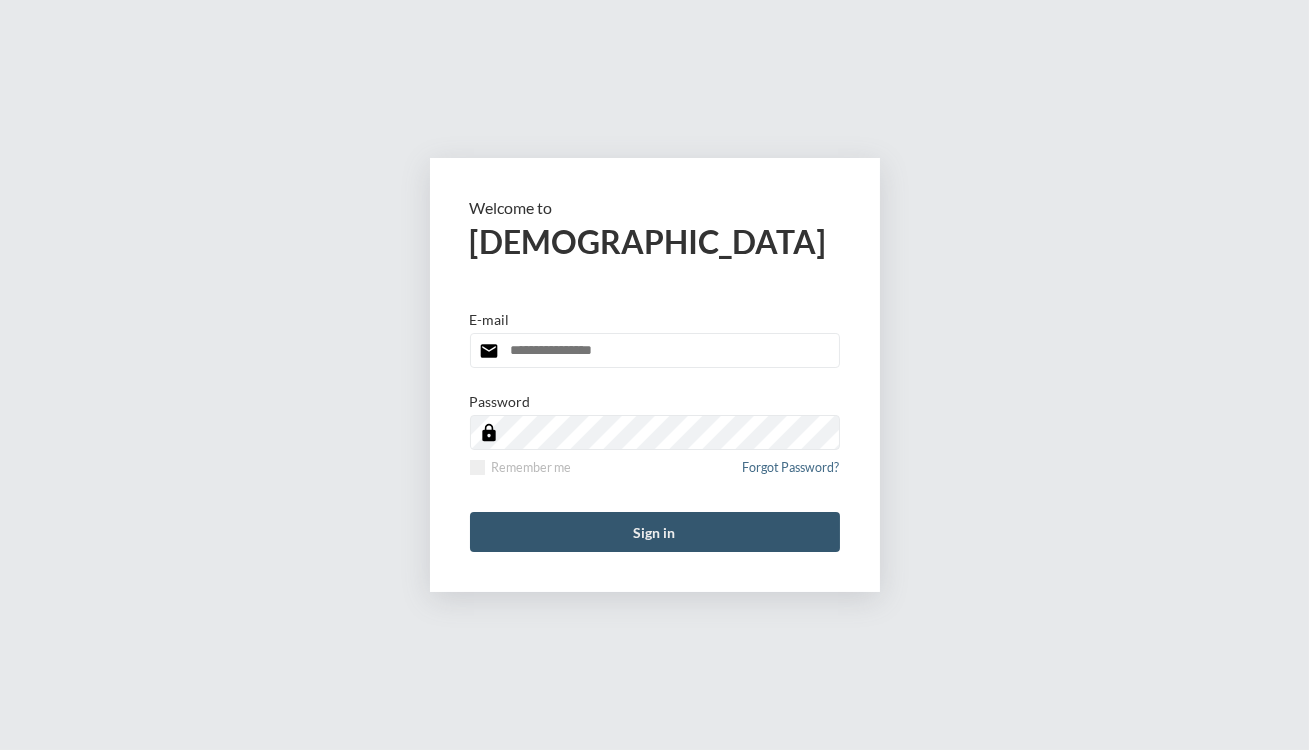 type on "**********" 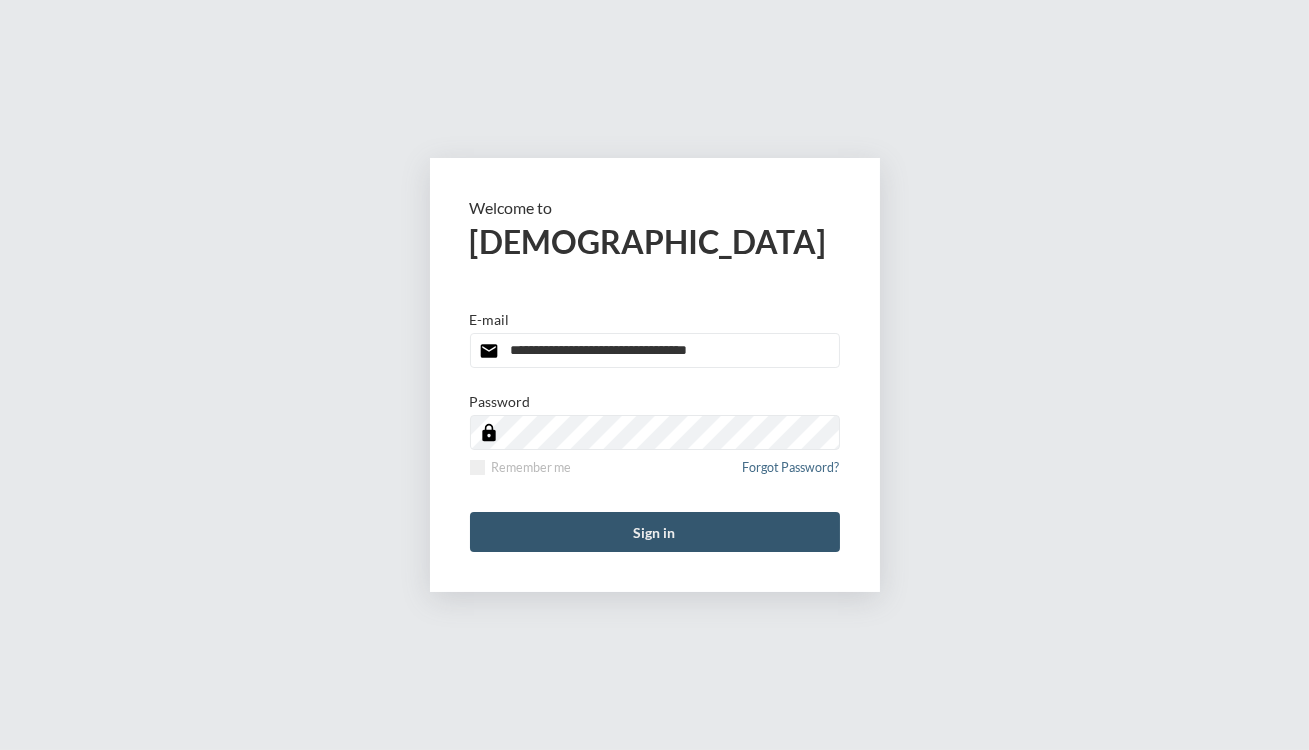 click on "Sign in" at bounding box center (655, 532) 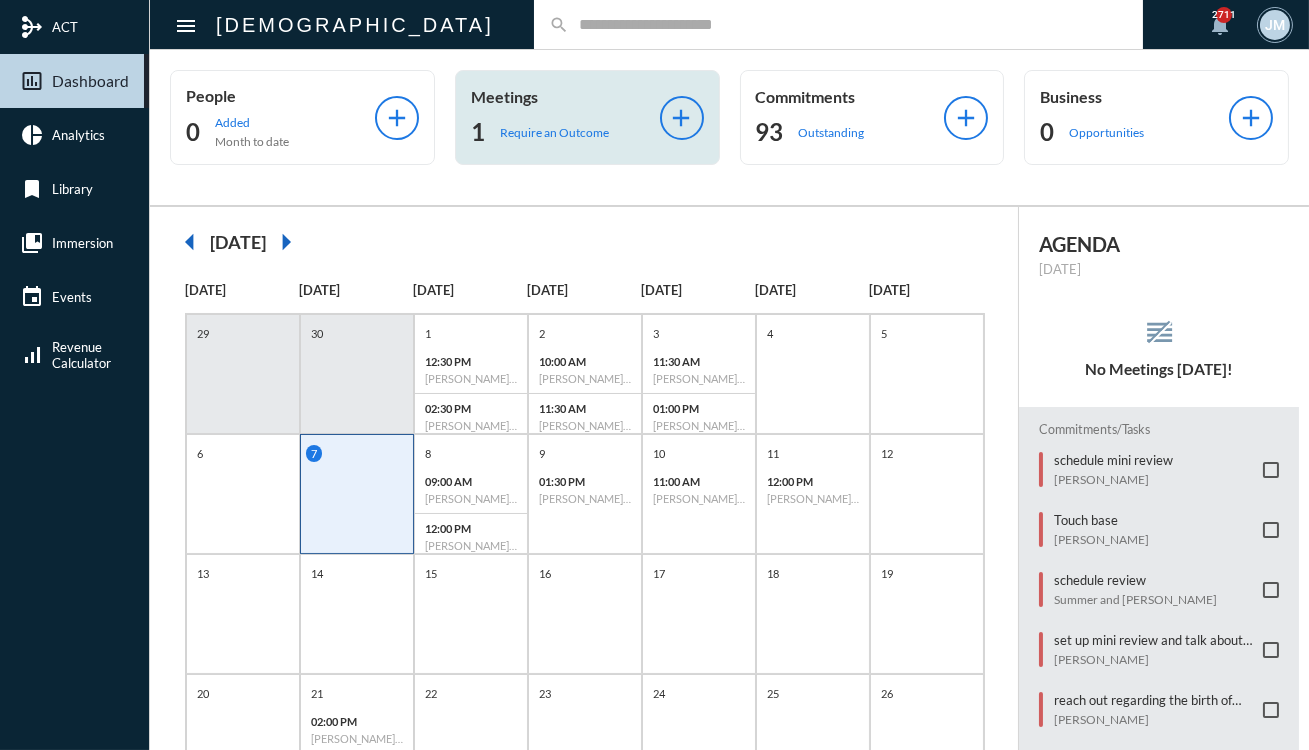 click on "Meetings" 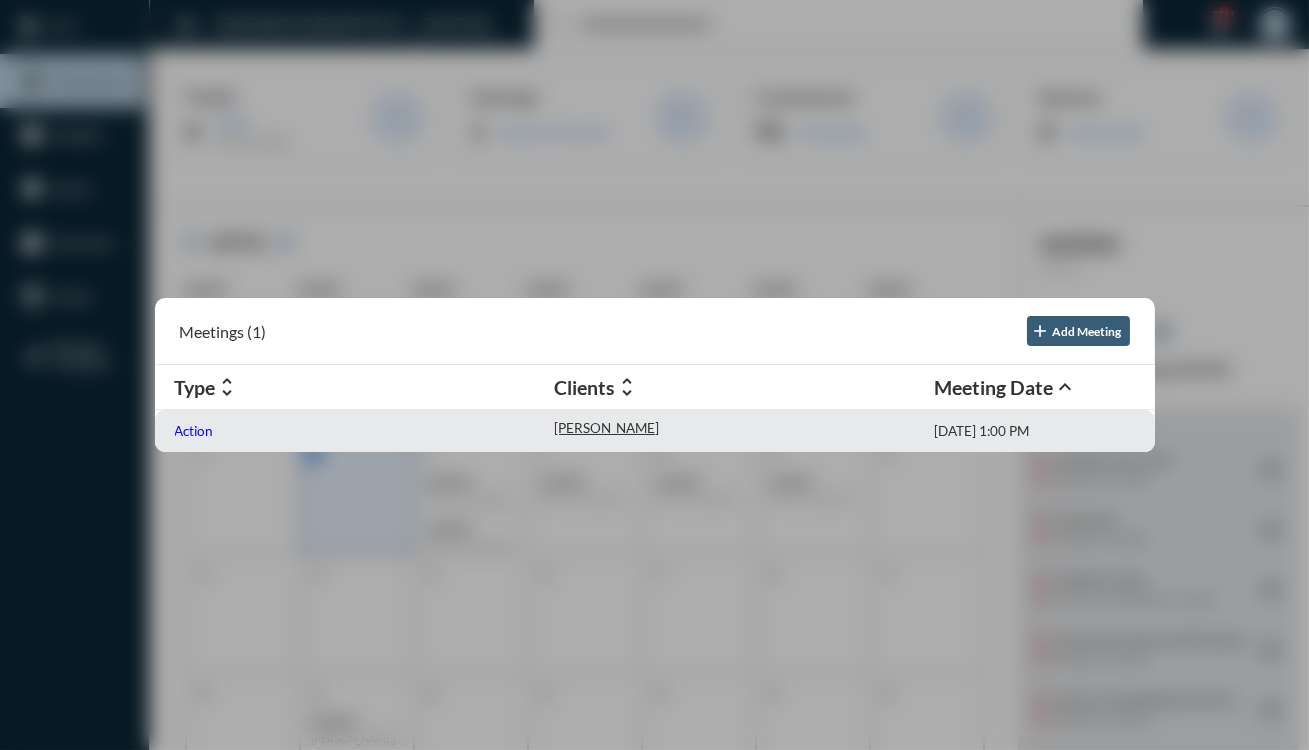 click on "Action" at bounding box center (194, 431) 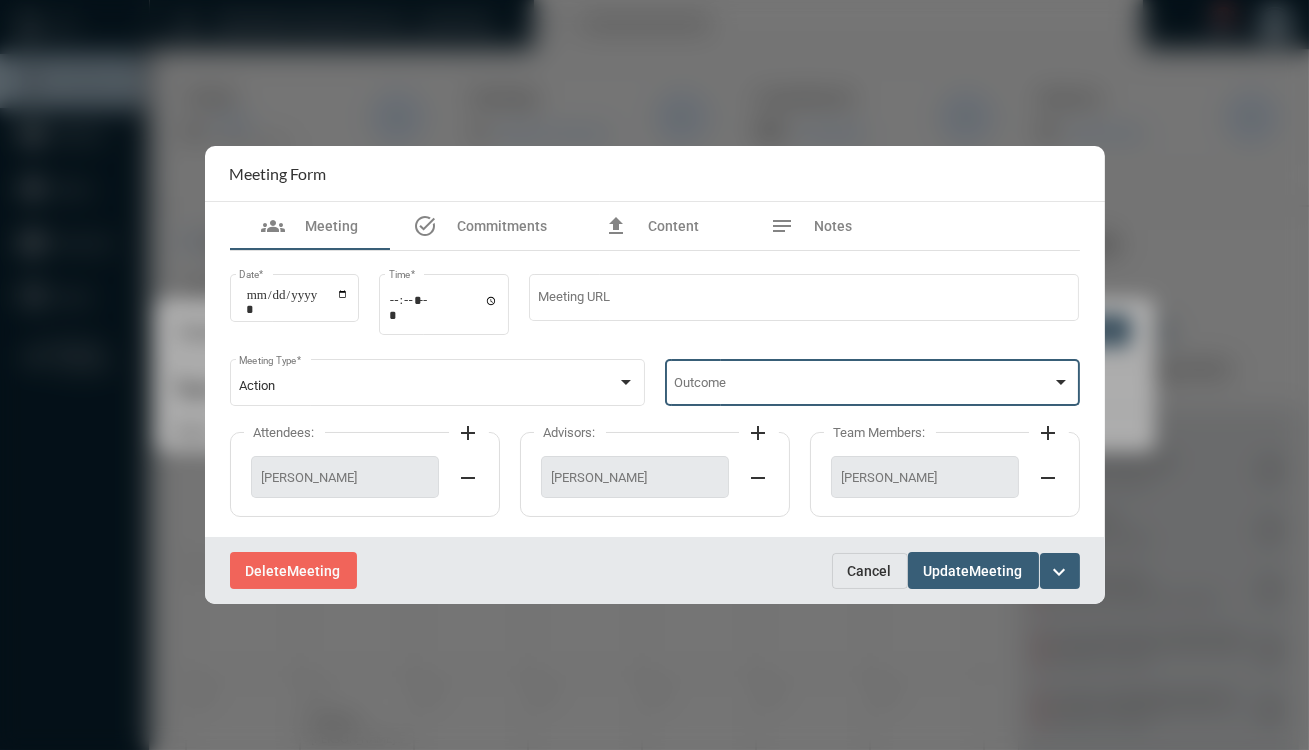 click at bounding box center (1061, 382) 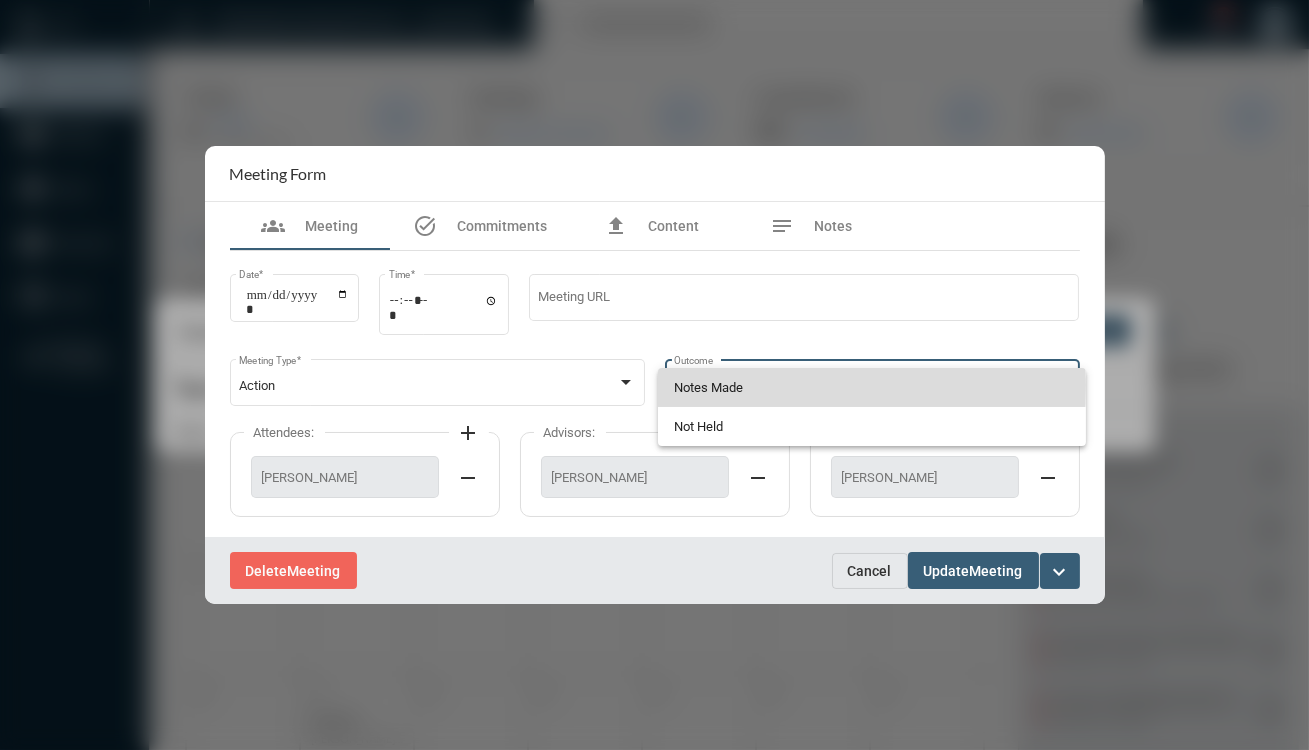 click on "Notes Made" at bounding box center (872, 387) 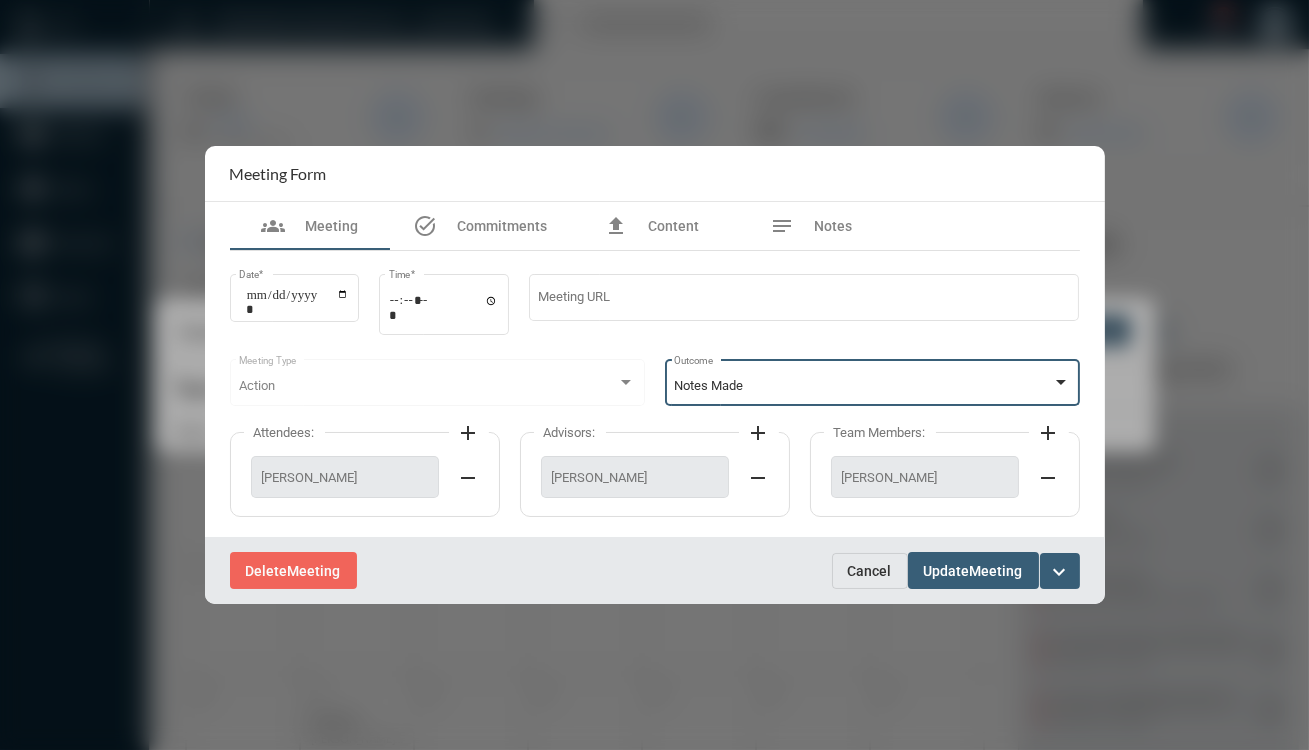 click on "Meeting" at bounding box center (996, 571) 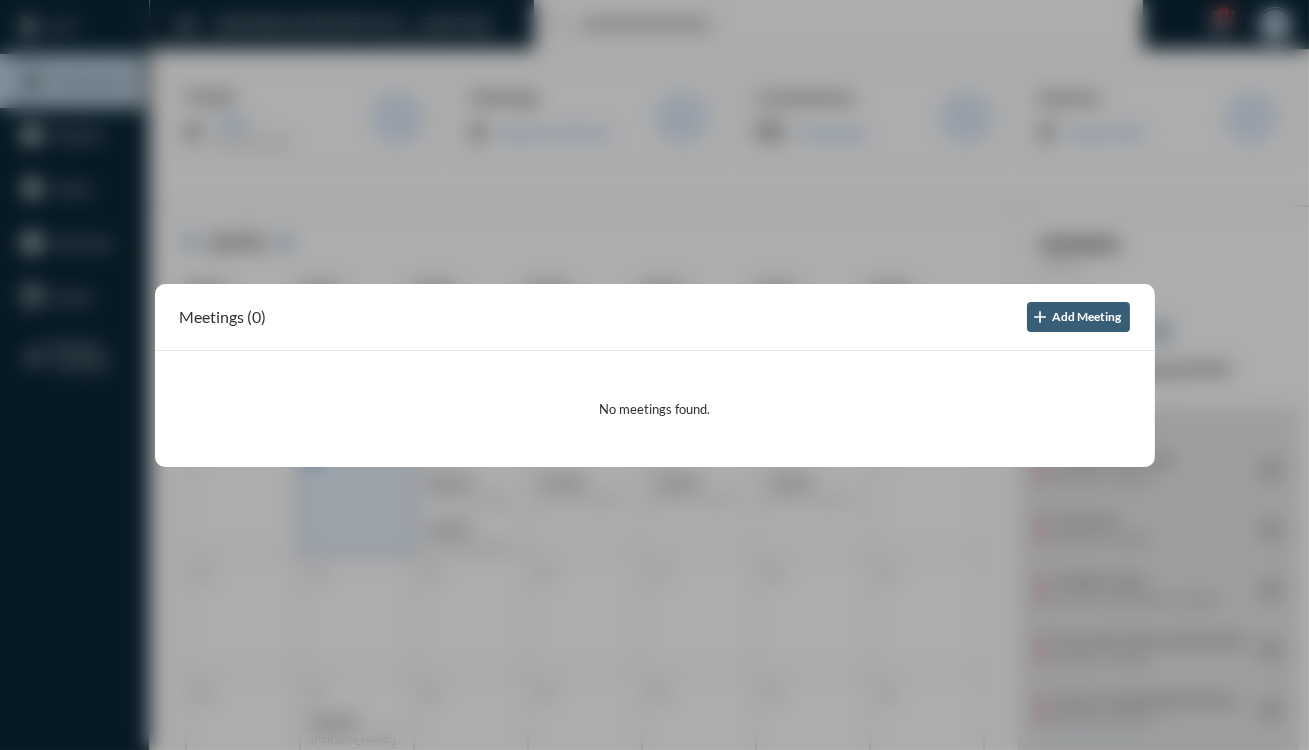 click at bounding box center (654, 375) 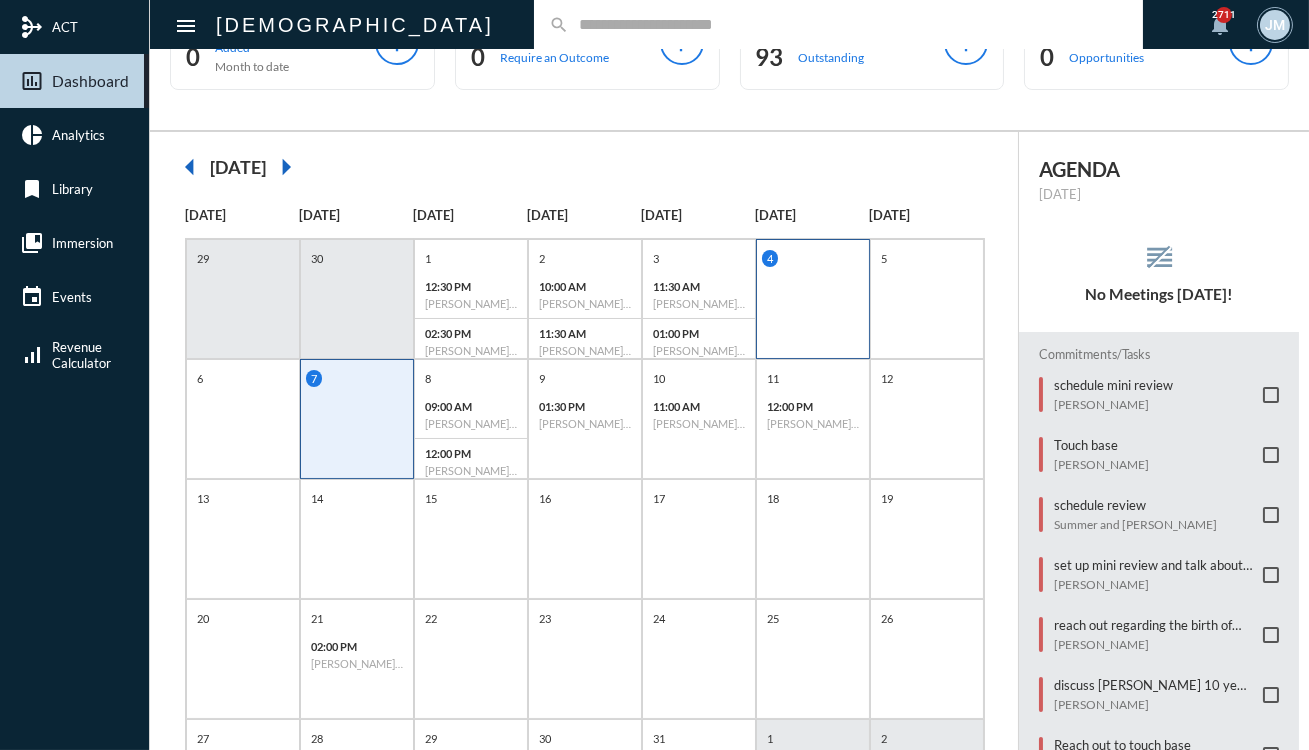 scroll, scrollTop: 0, scrollLeft: 0, axis: both 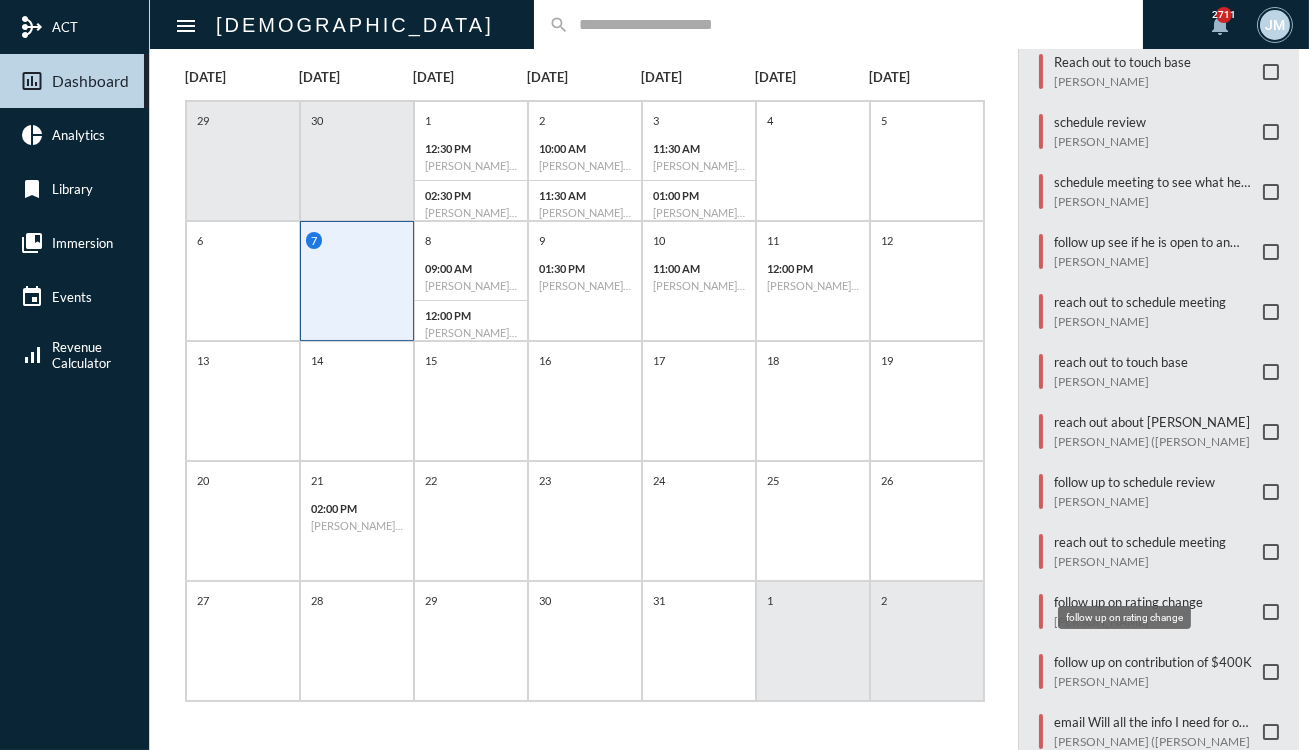click on "follow up on rating change" 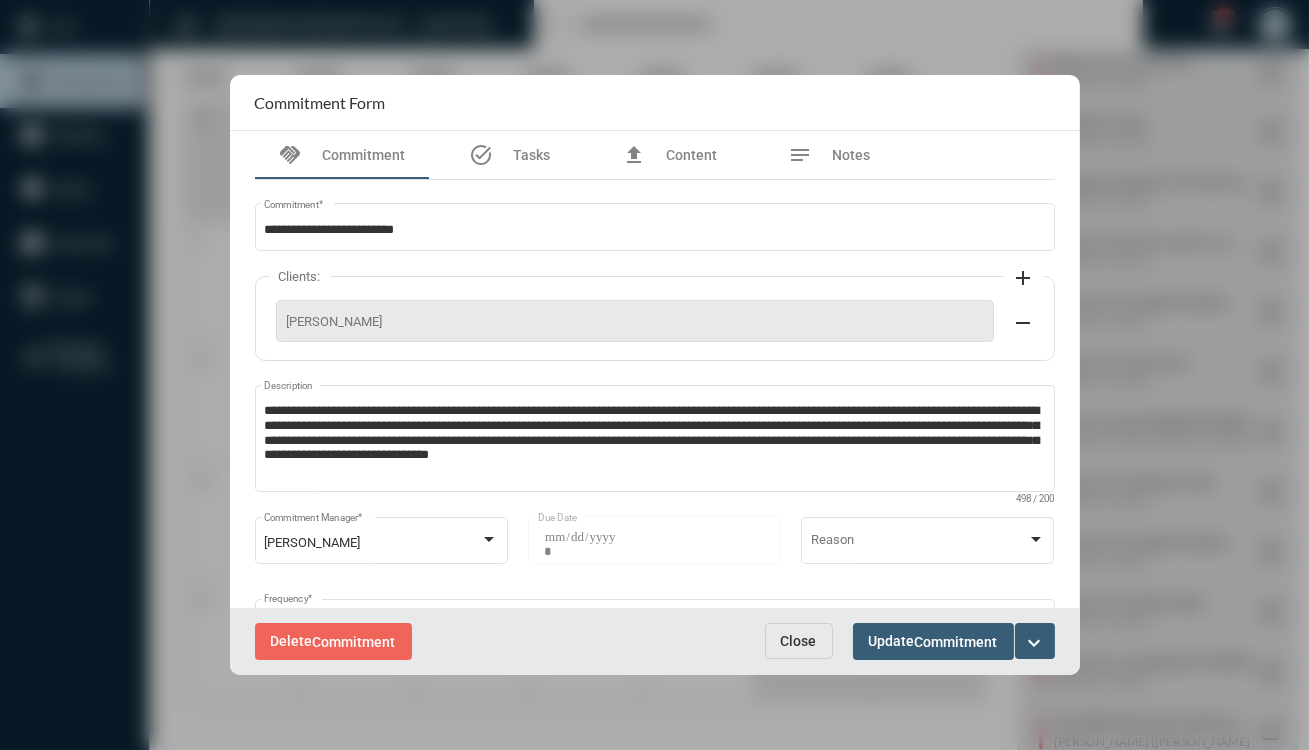 click on "Close" at bounding box center [799, 641] 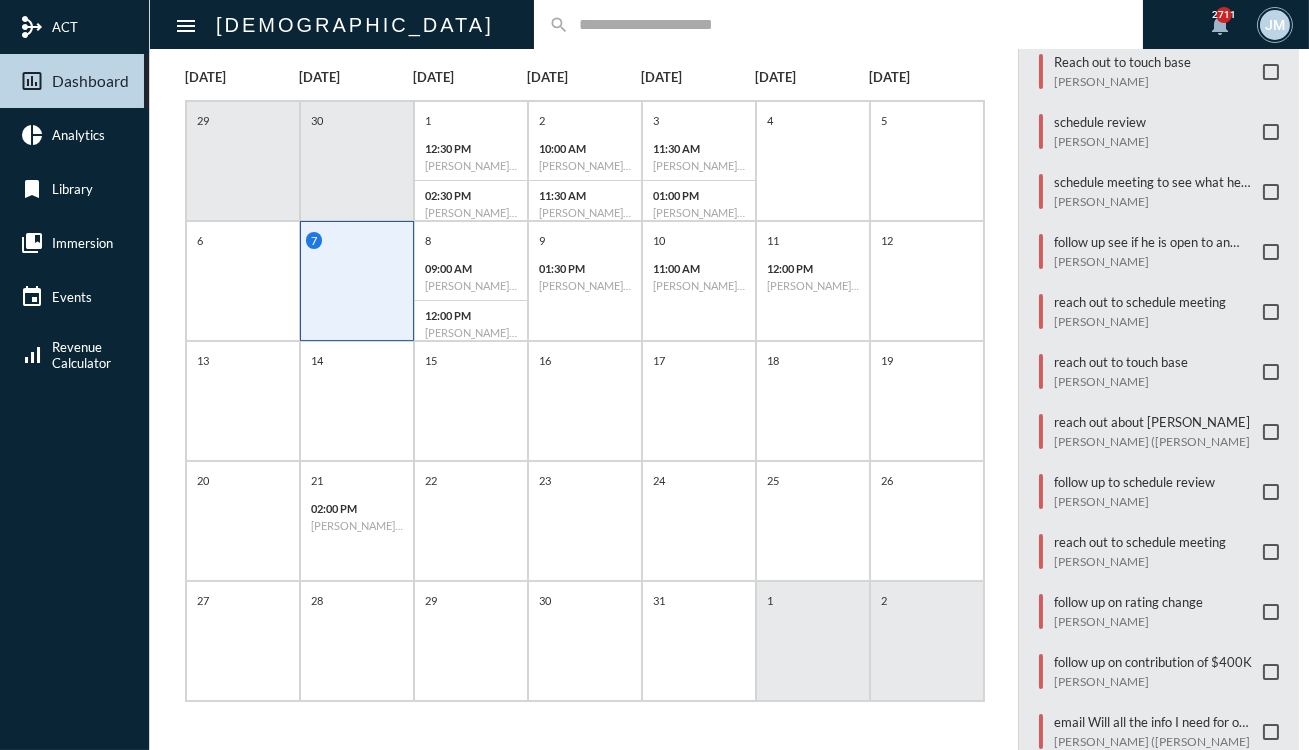 click at bounding box center (1271, 612) 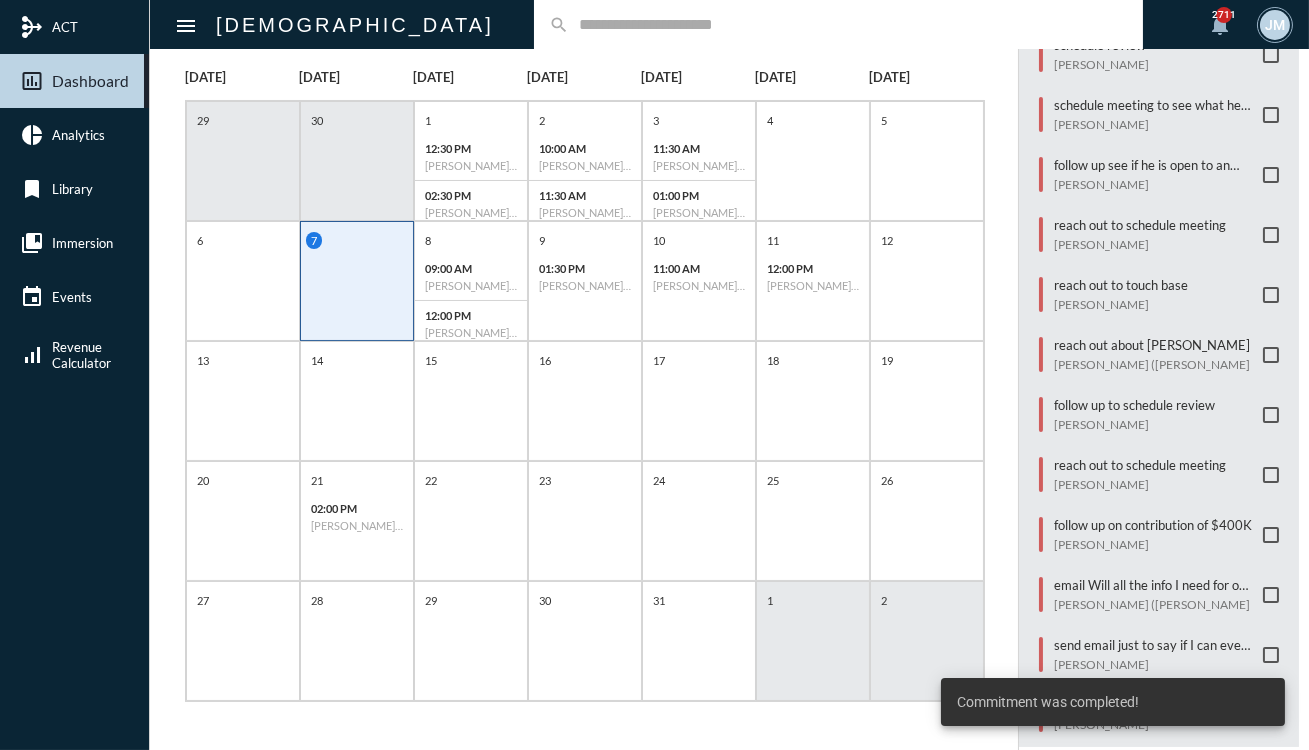 scroll, scrollTop: 632, scrollLeft: 0, axis: vertical 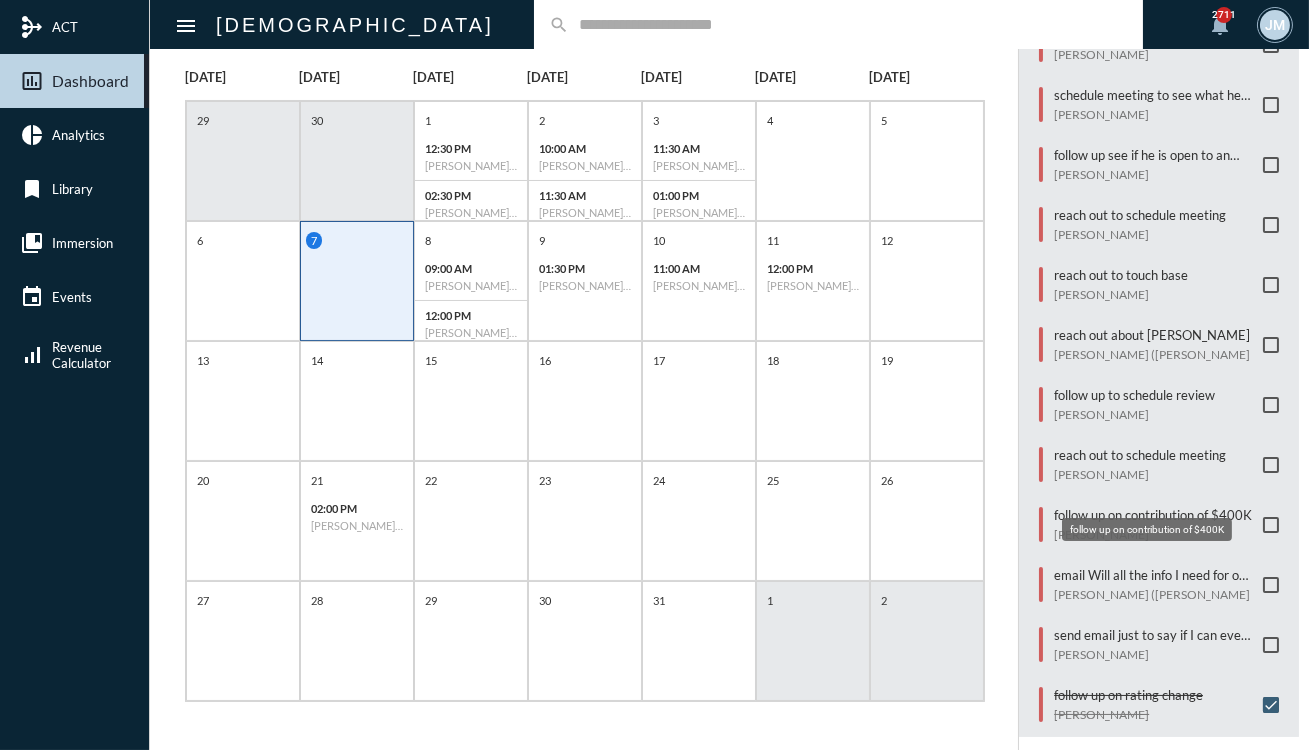 click on "follow up on contribution of $400K" 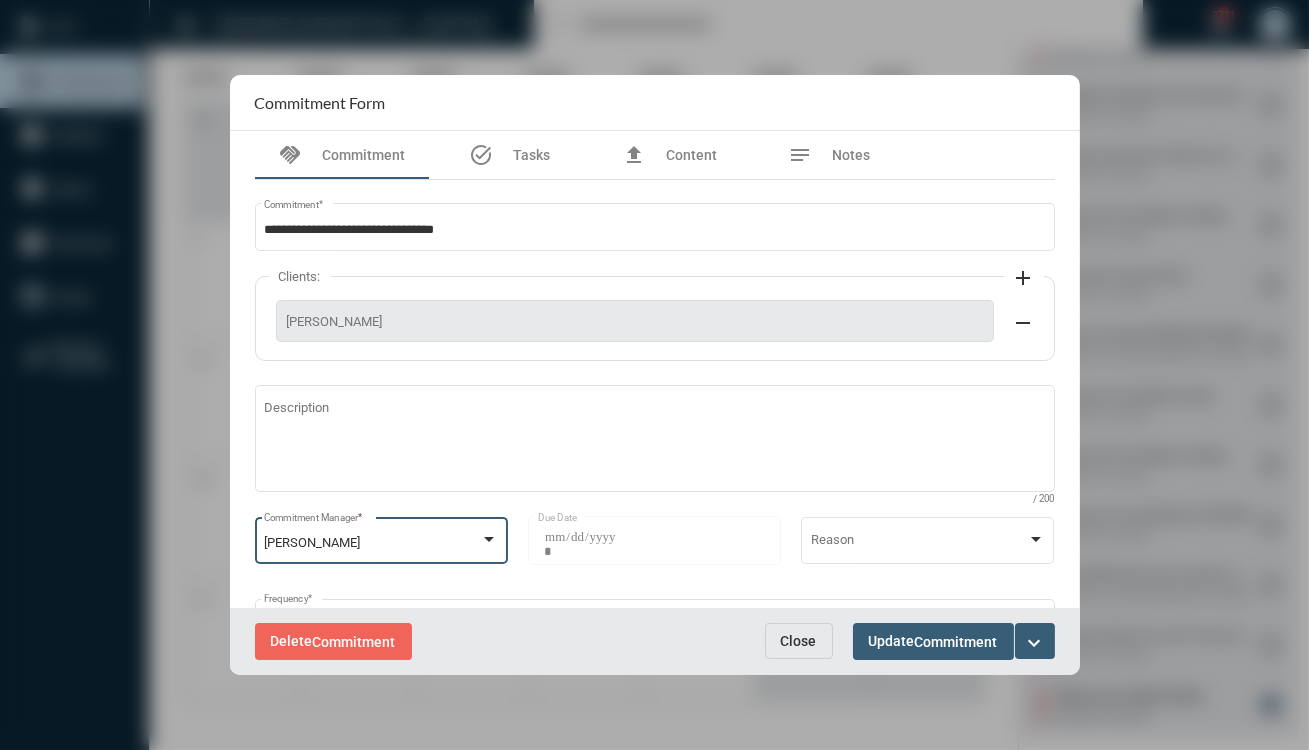 click on "[PERSON_NAME]" at bounding box center (381, 543) 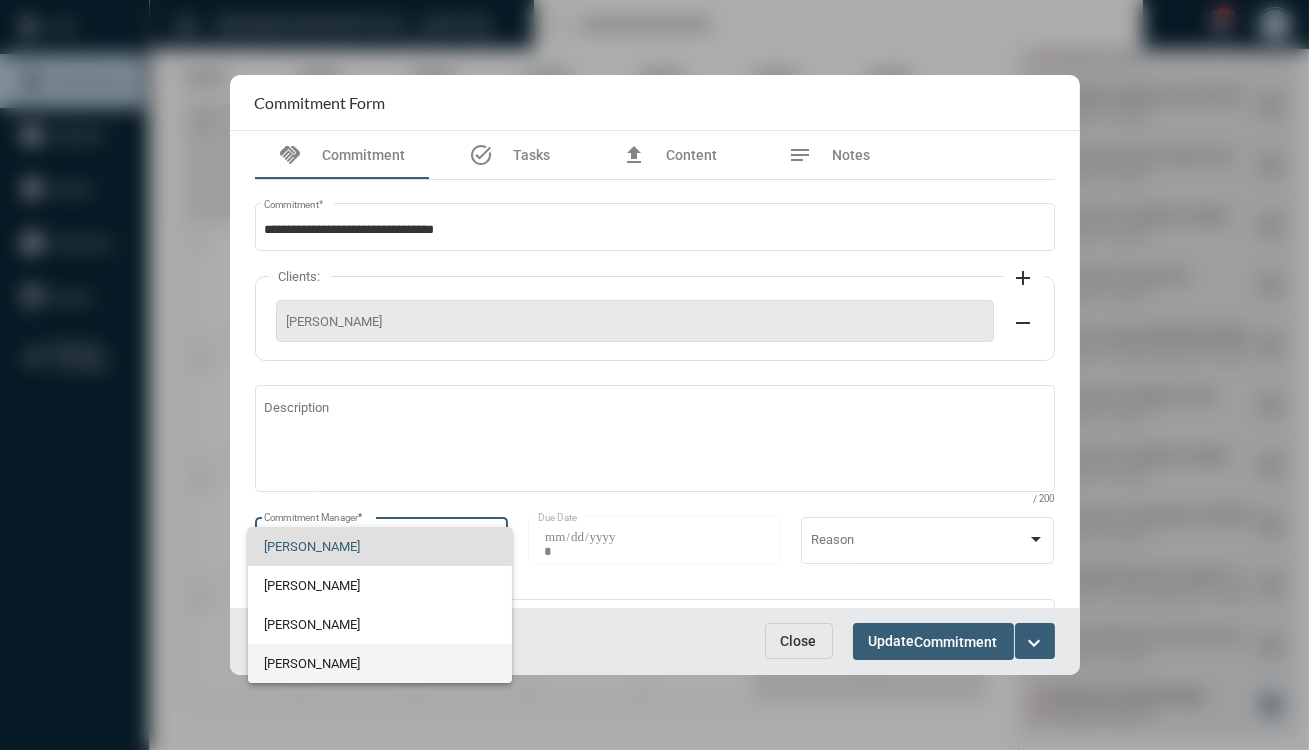 click on "[PERSON_NAME]" at bounding box center [380, 663] 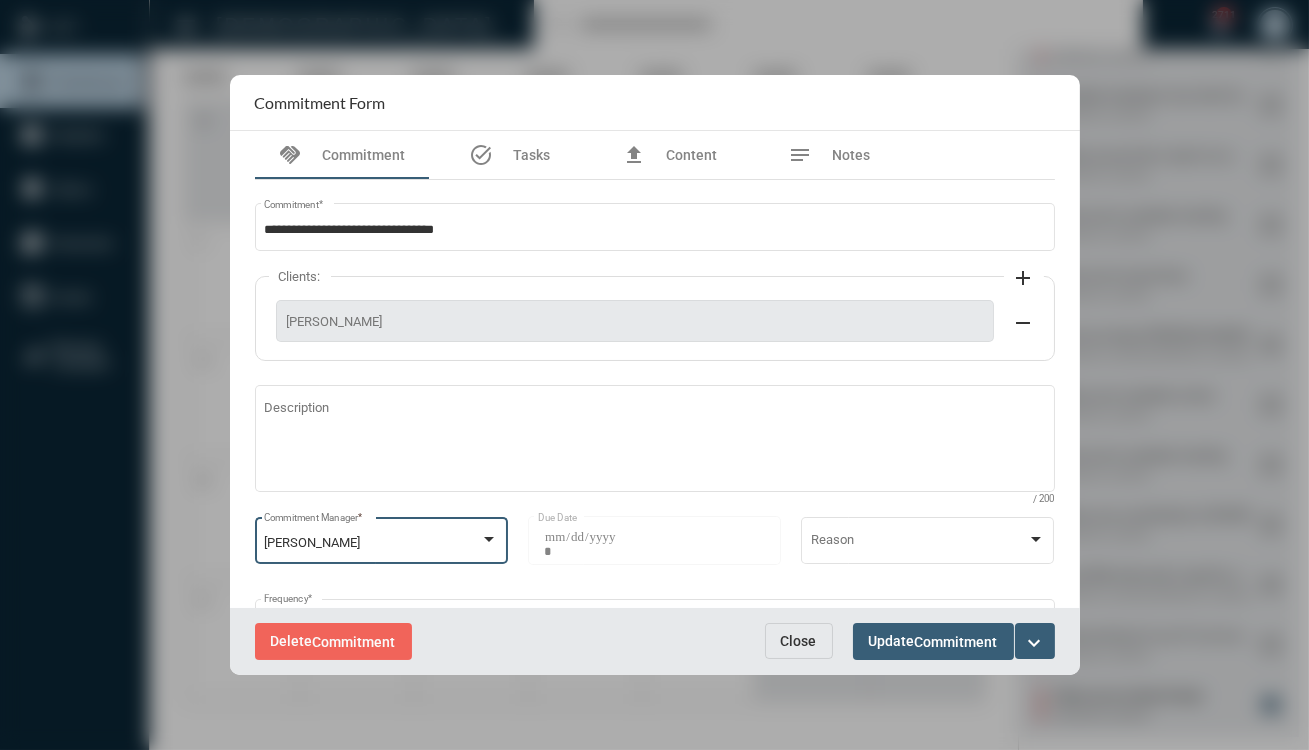 click on "Update  Commitment" at bounding box center (933, 641) 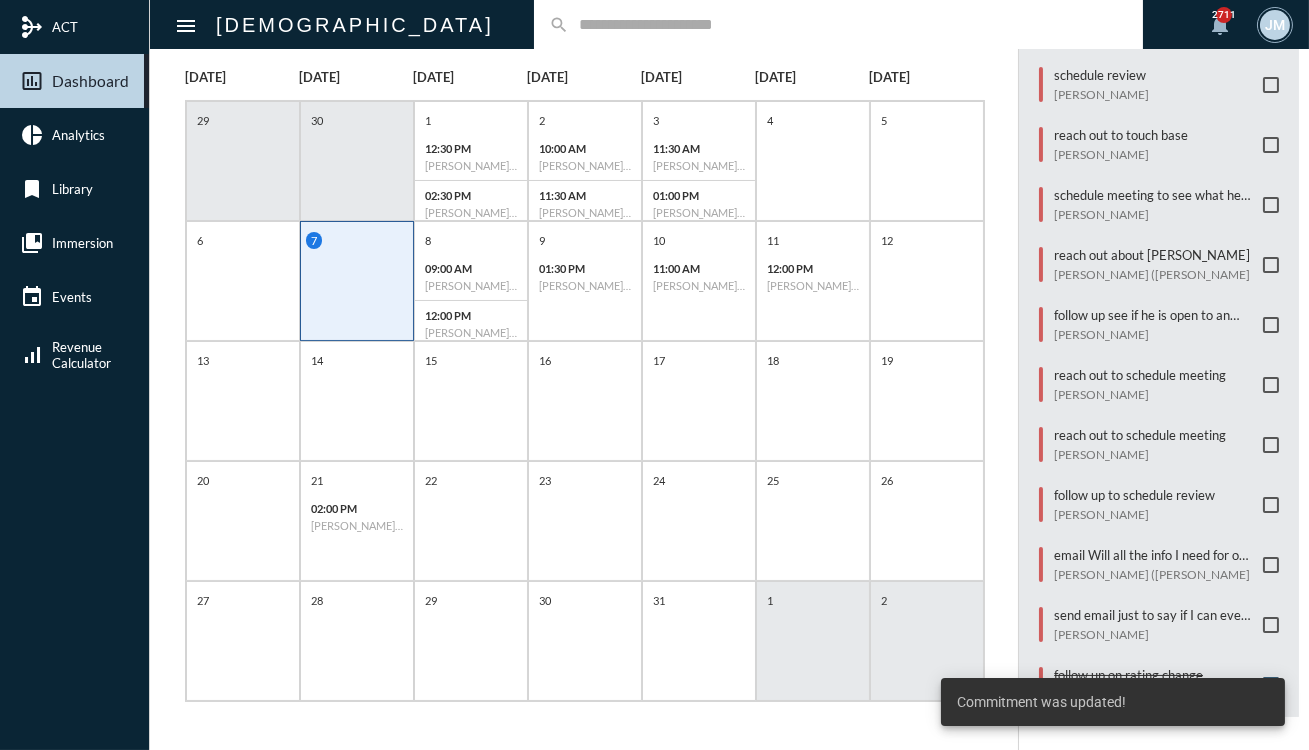scroll, scrollTop: 573, scrollLeft: 0, axis: vertical 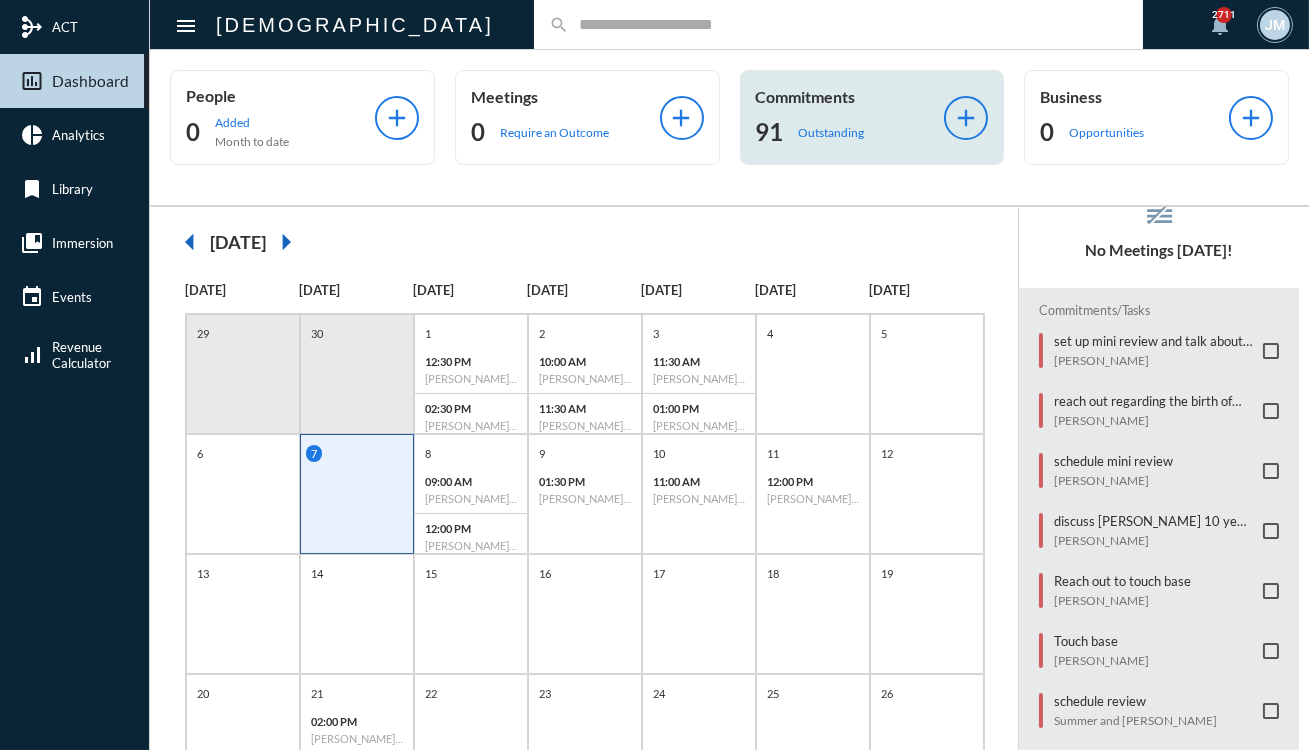 click on "Commitments" 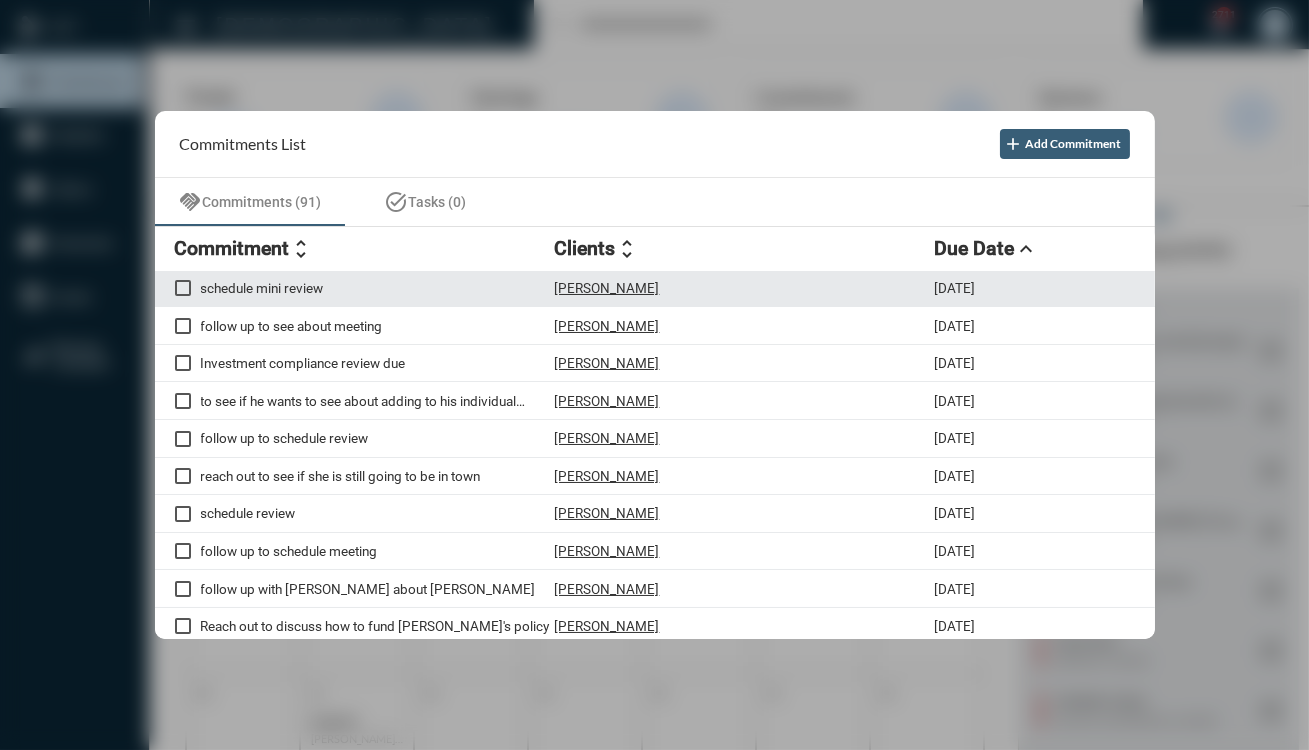 scroll, scrollTop: 636, scrollLeft: 0, axis: vertical 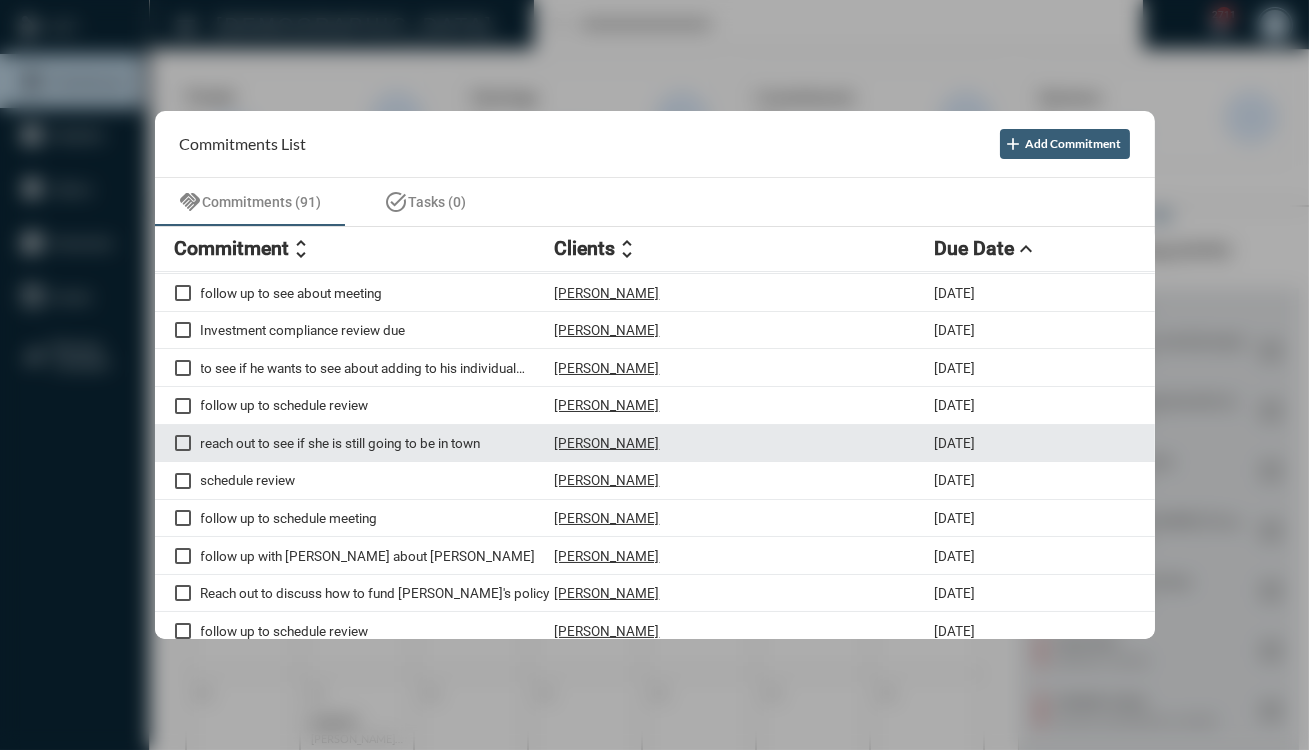 click on "Marge Pelletier" at bounding box center (607, 443) 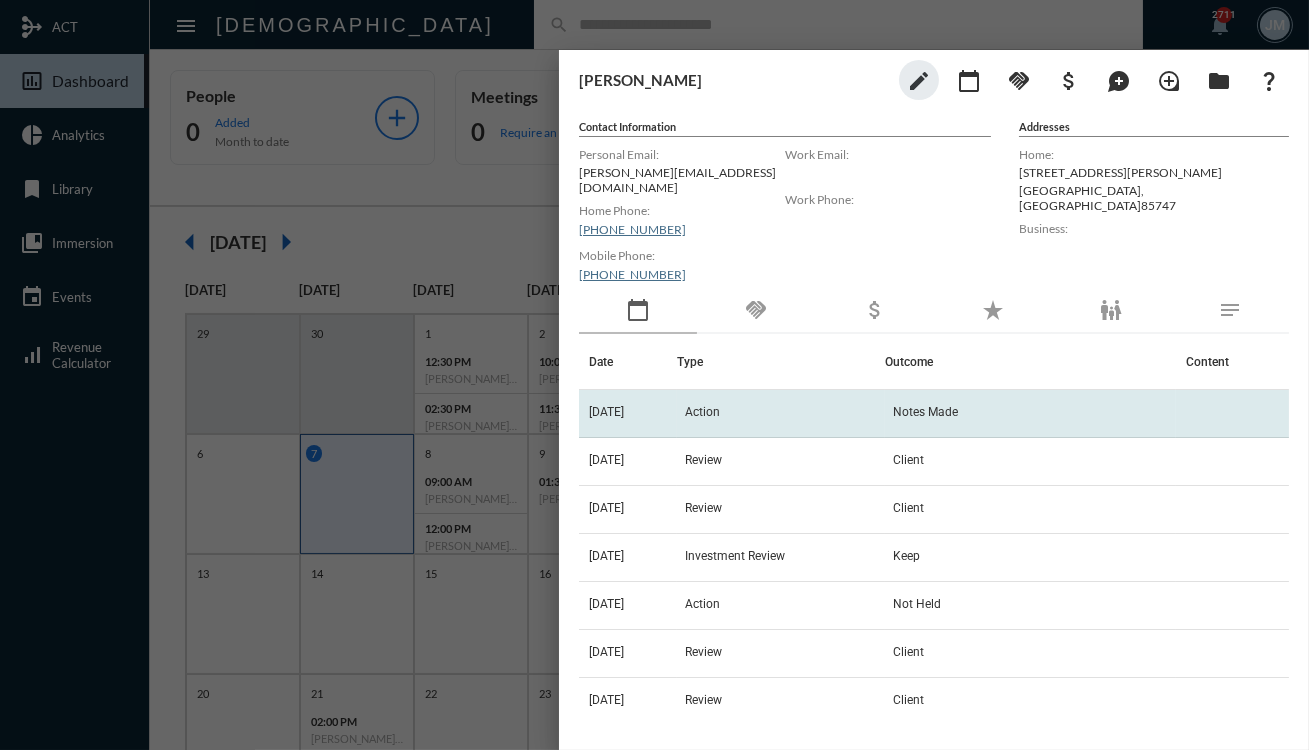 click on "Action" 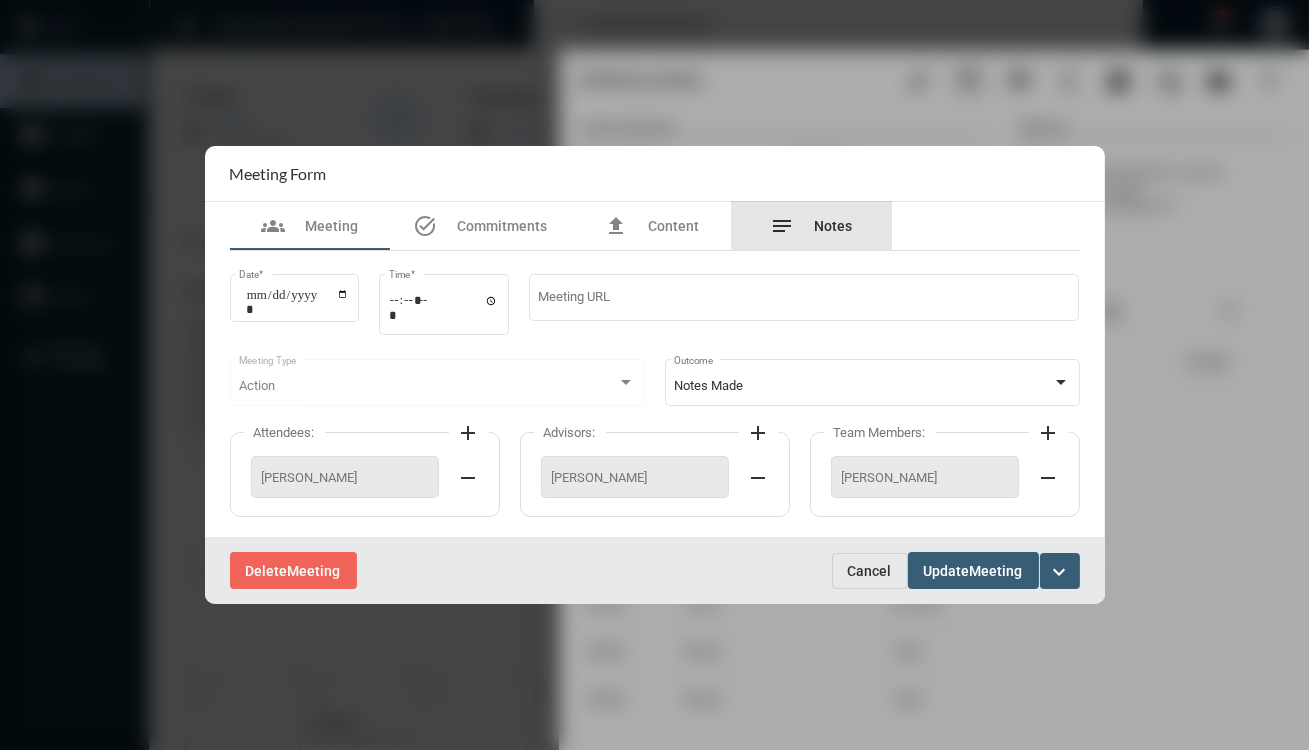 click on "Notes" at bounding box center (834, 226) 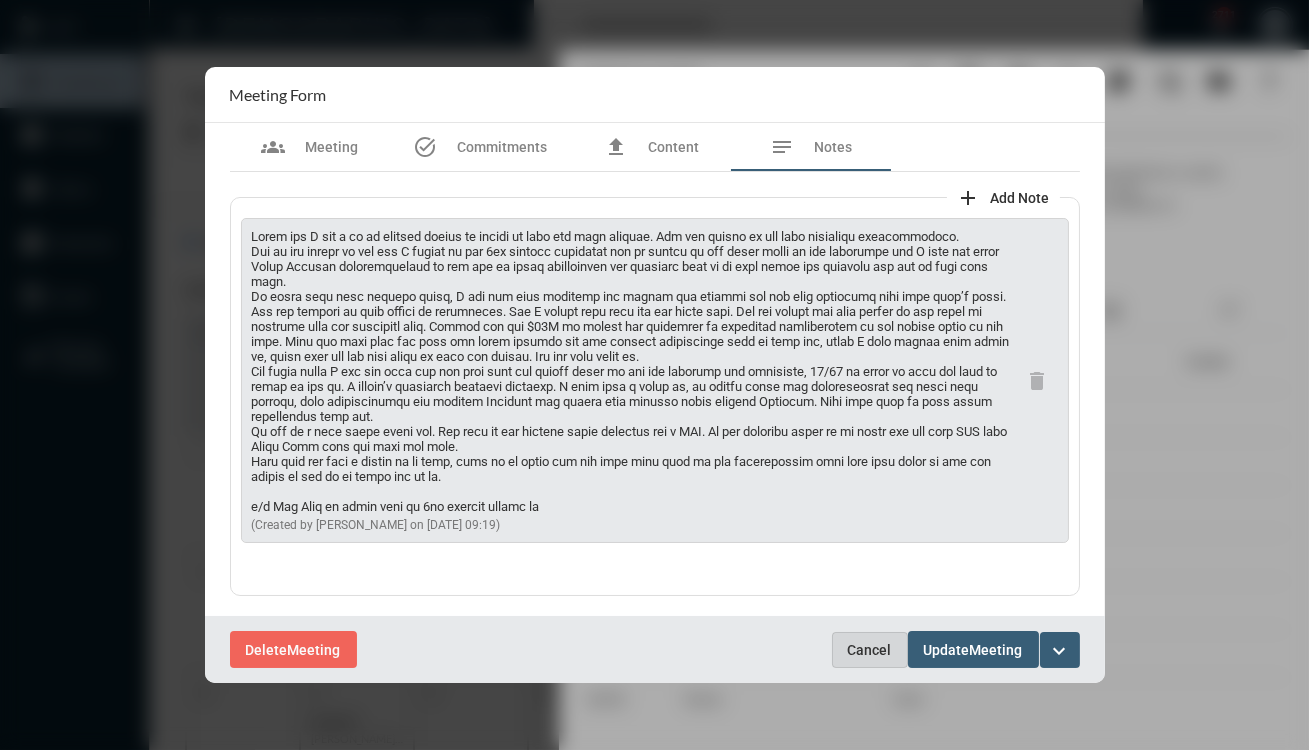 click on "Cancel" at bounding box center [870, 650] 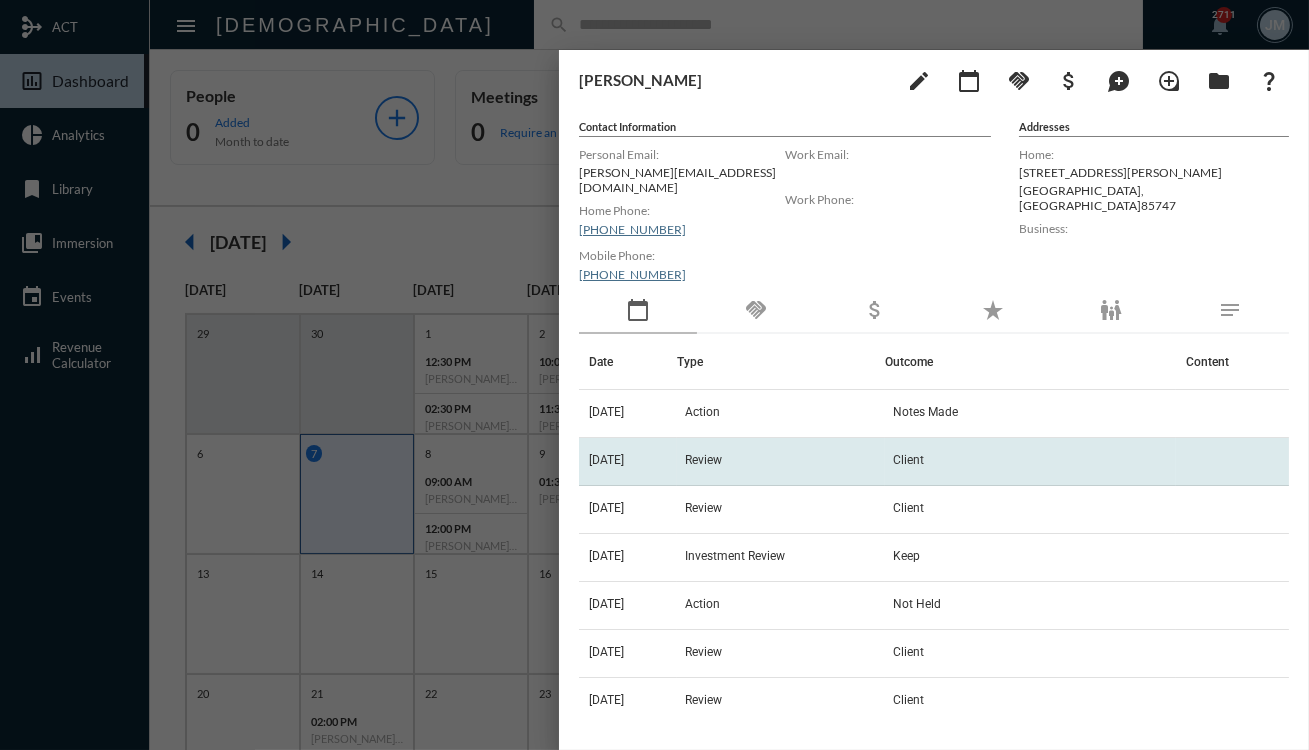 click on "Review" 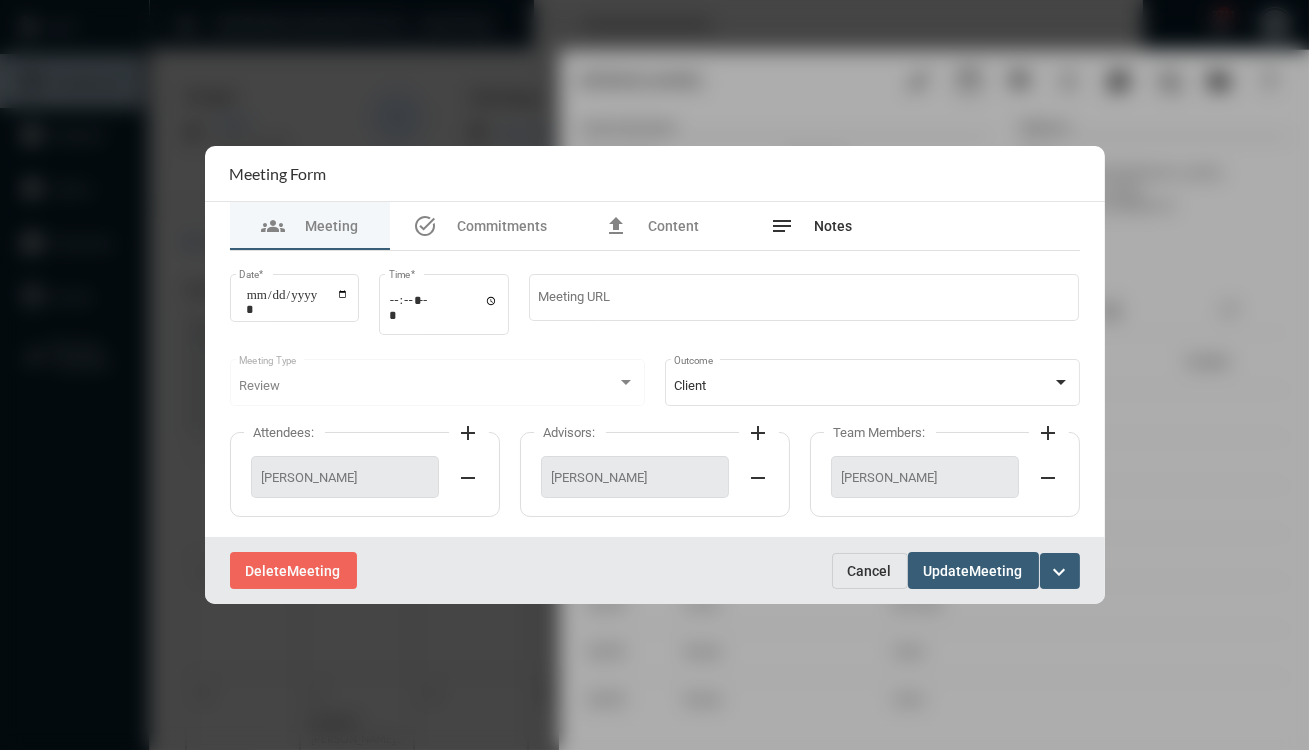 click on "Notes" at bounding box center [834, 226] 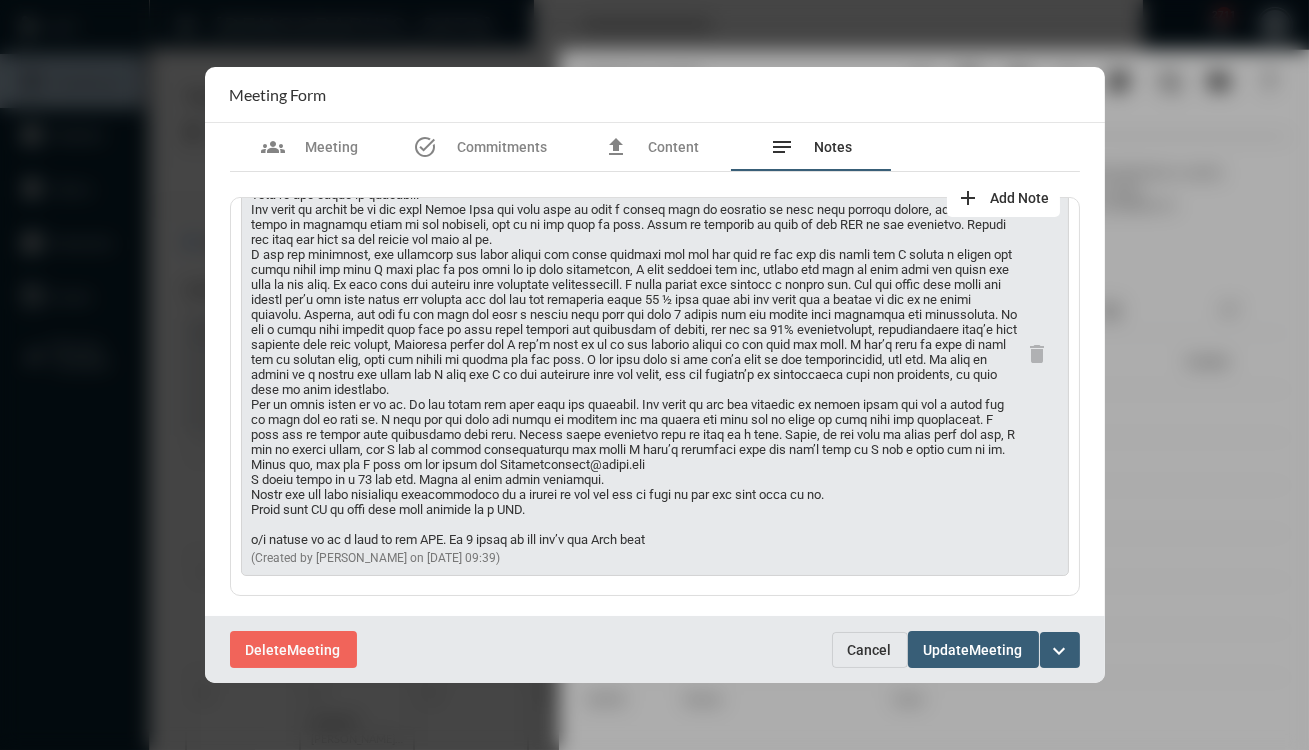 scroll, scrollTop: 130, scrollLeft: 0, axis: vertical 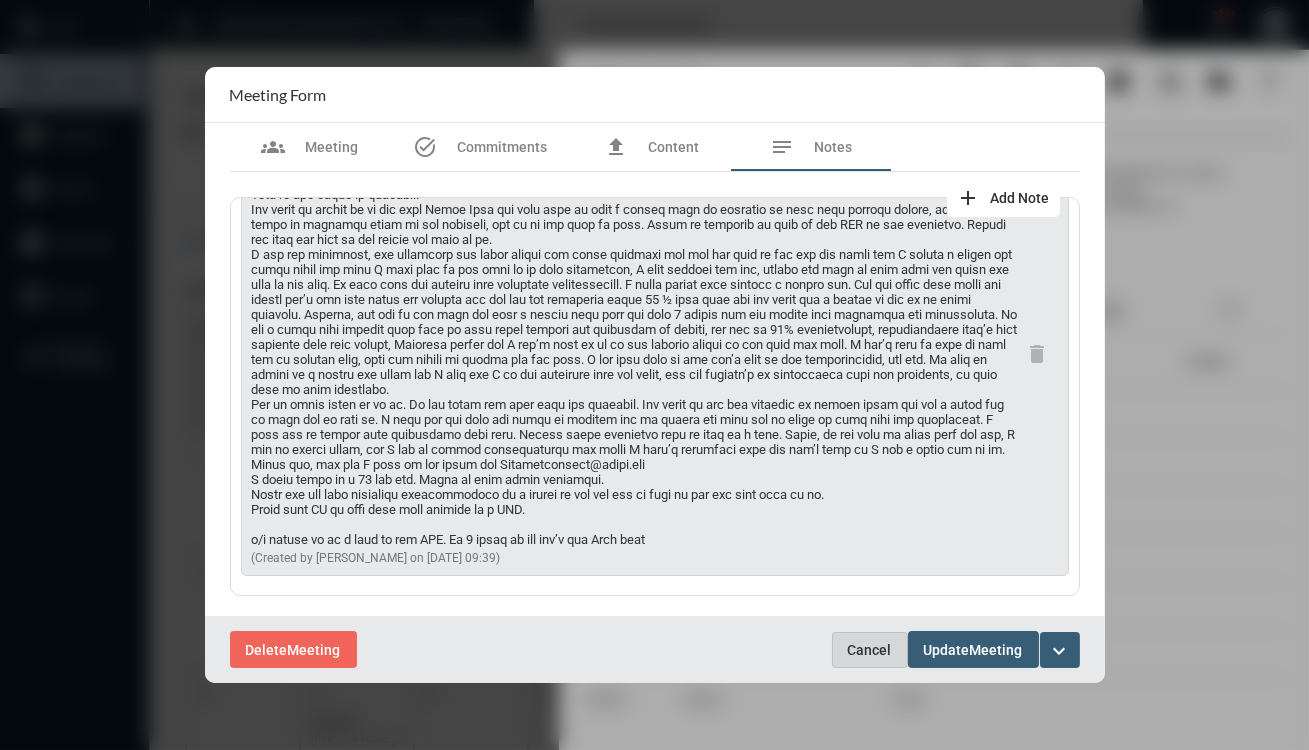 click on "Cancel" at bounding box center (870, 650) 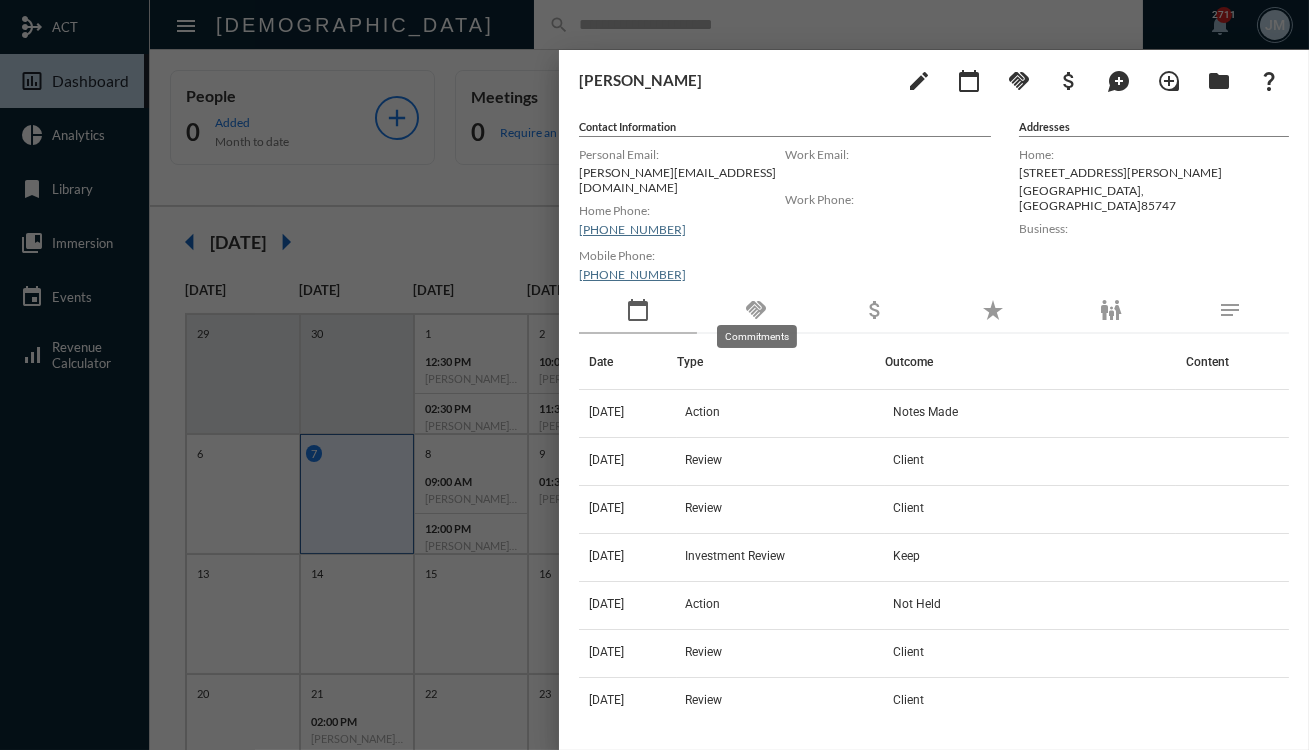 click on "handshake" 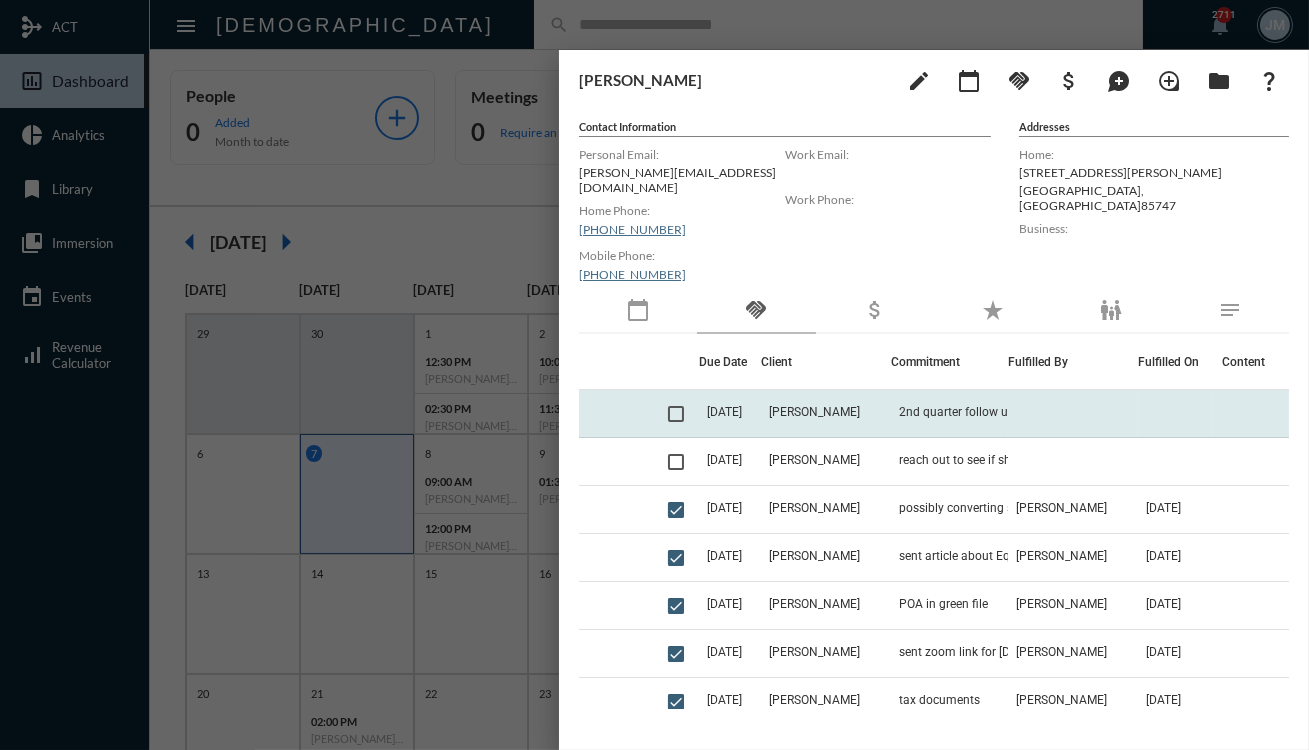 click on "Marge Pelletier" 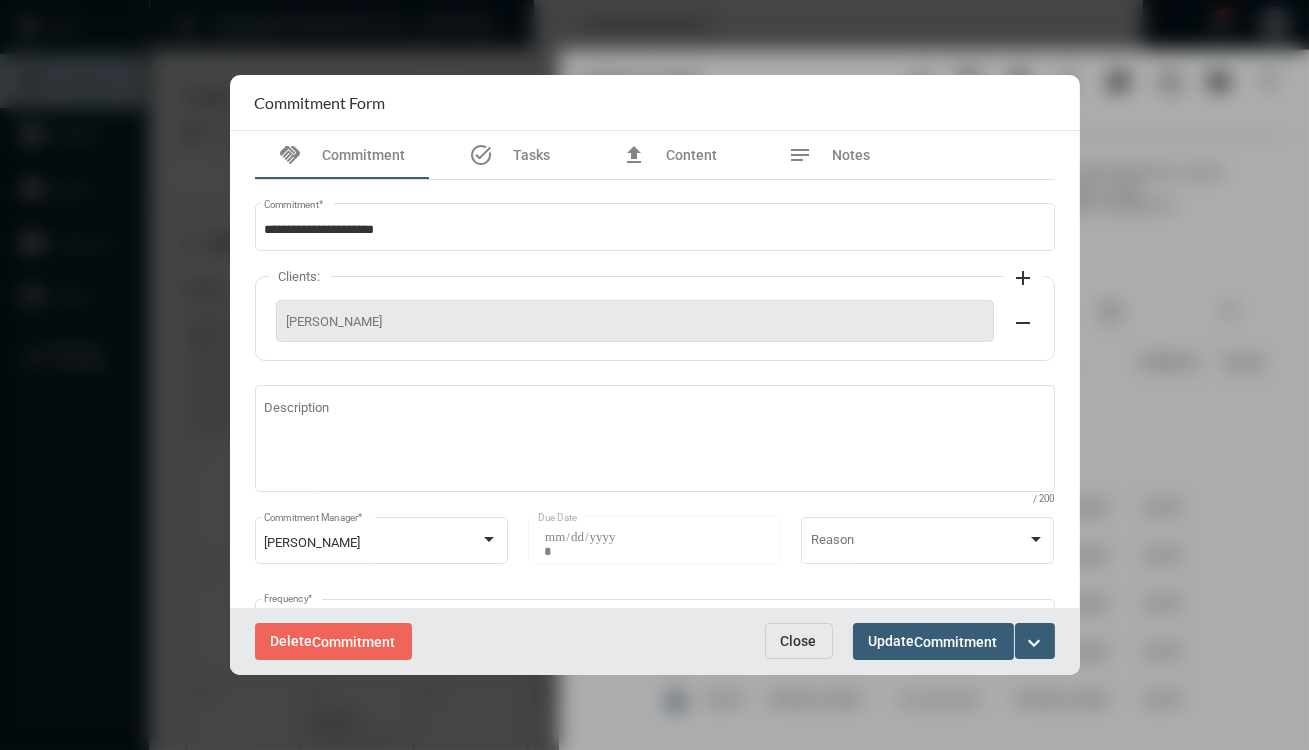 click on "Close" at bounding box center (799, 641) 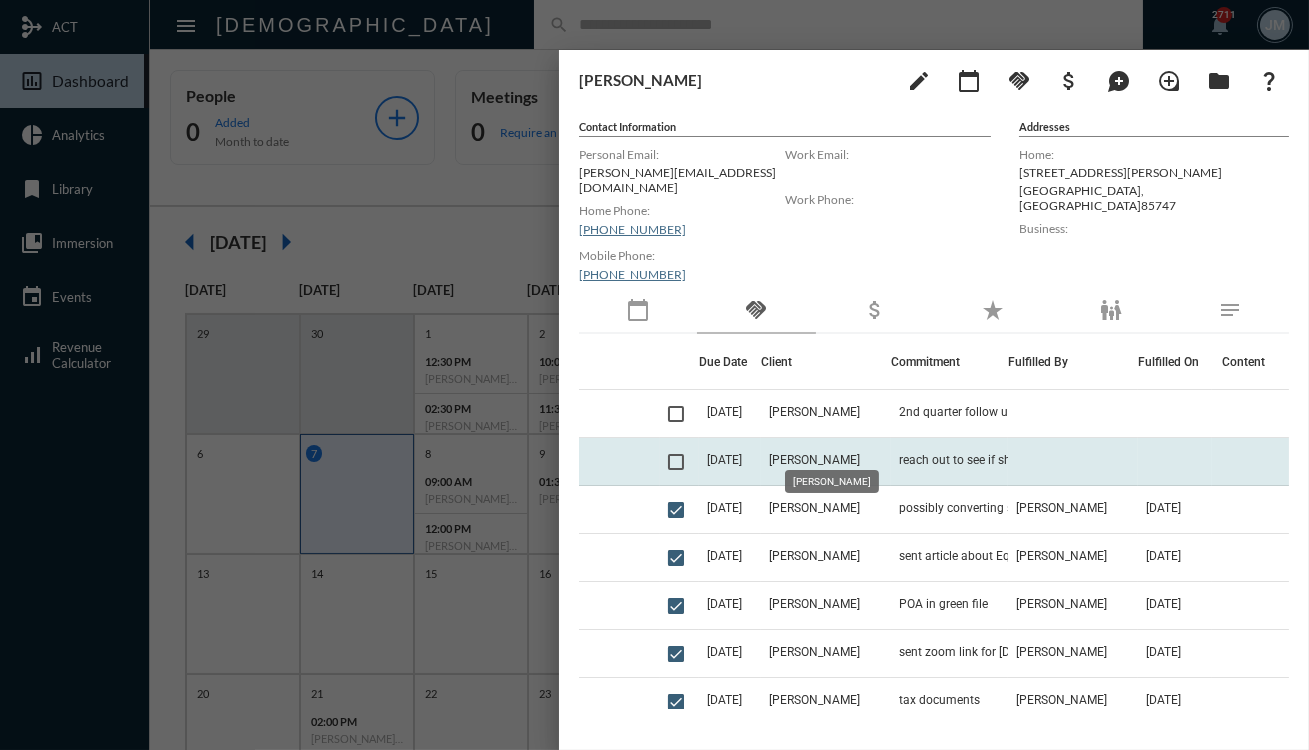 click on "Marge Pelletier" 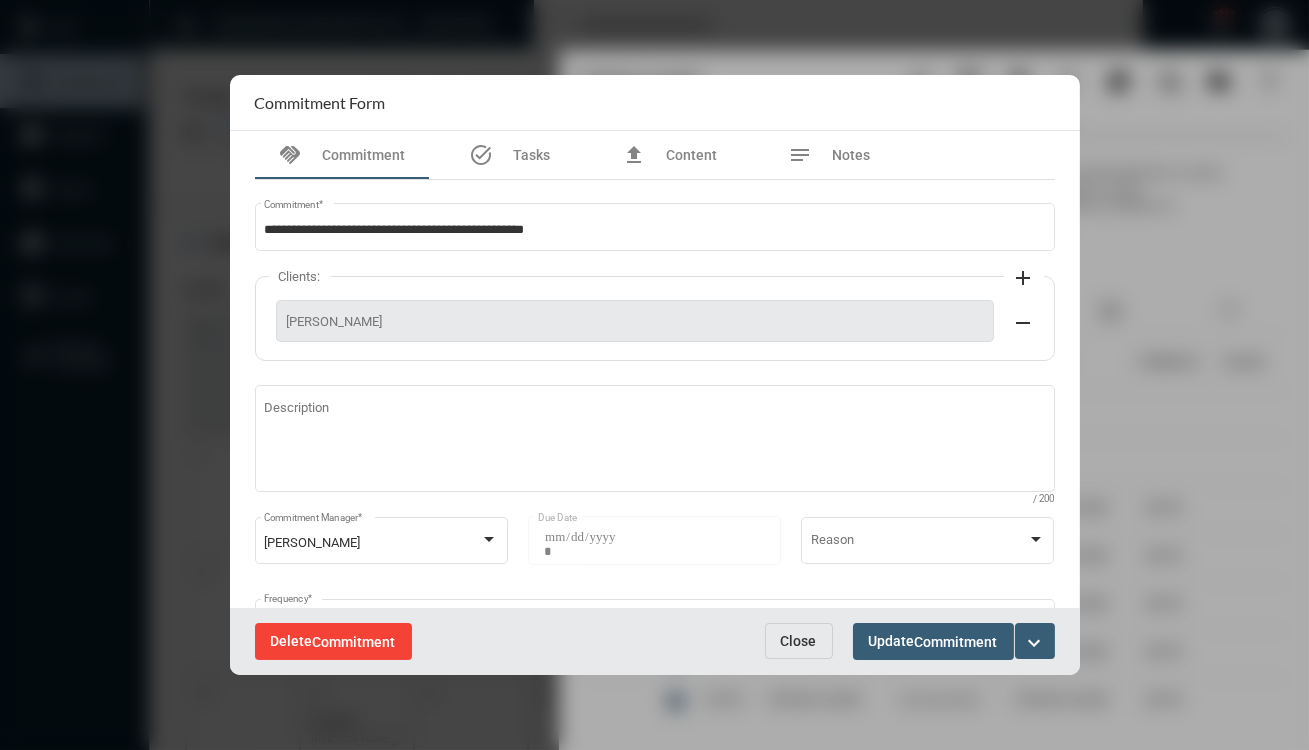 click on "Delete  Commitment" at bounding box center (333, 641) 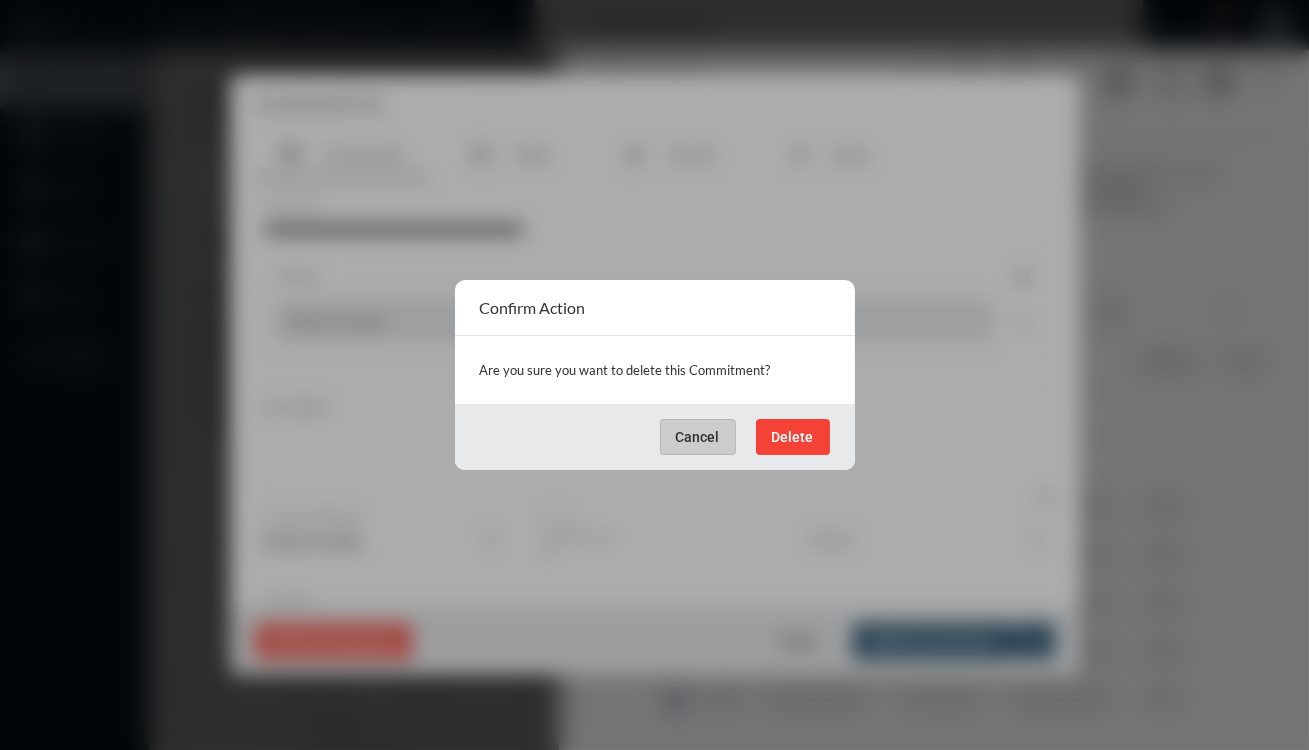 click on "Delete" at bounding box center [793, 437] 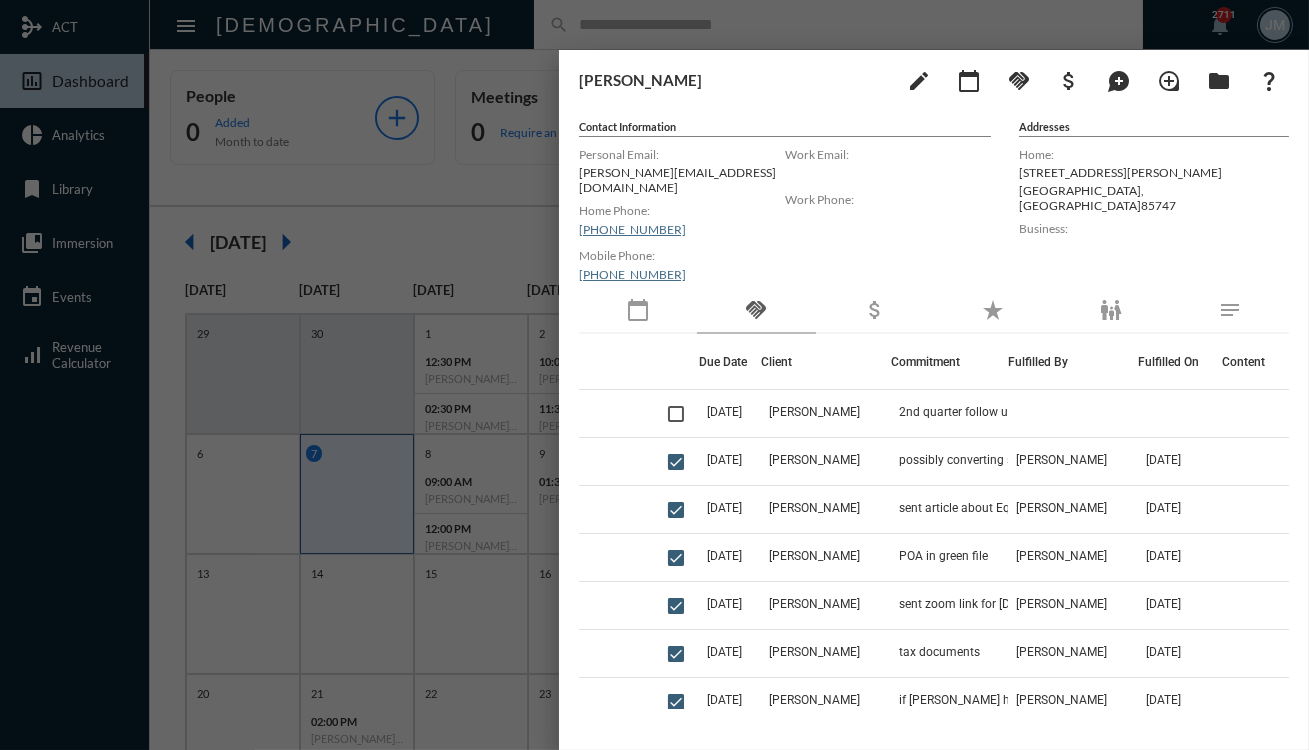 click at bounding box center (654, 375) 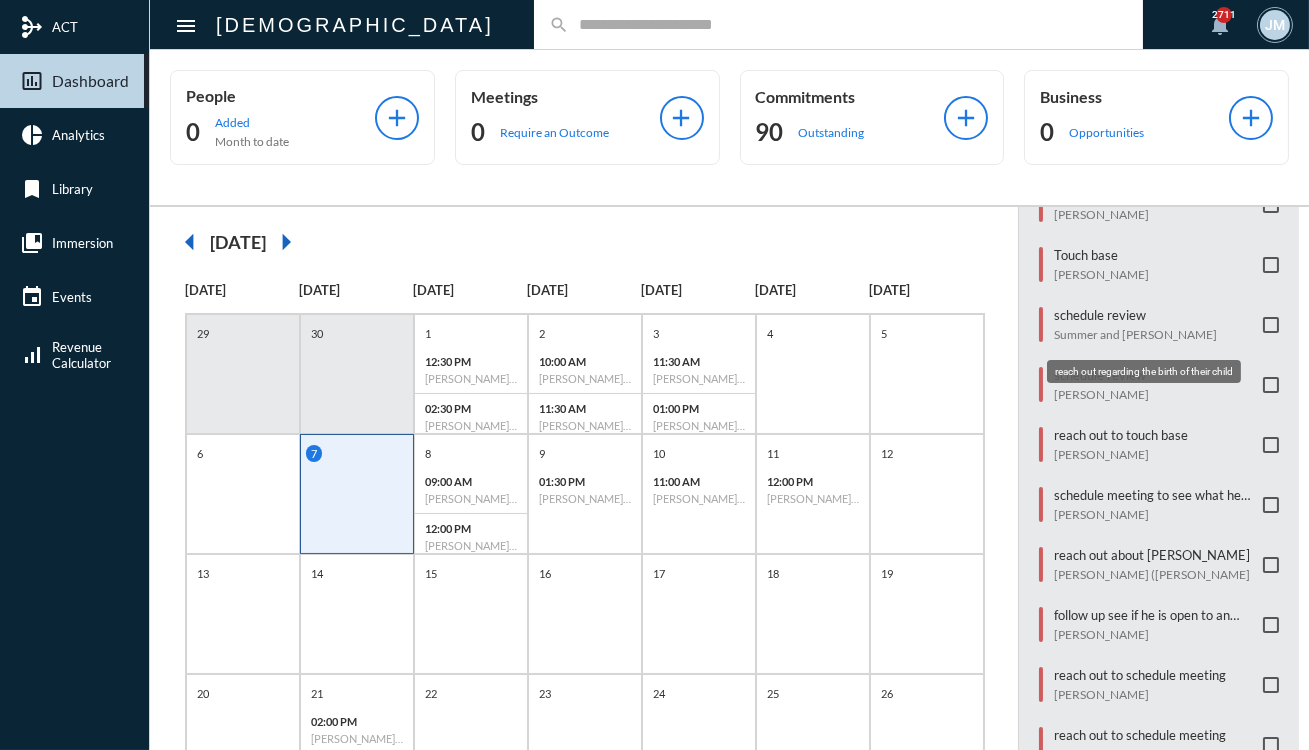 scroll, scrollTop: 573, scrollLeft: 0, axis: vertical 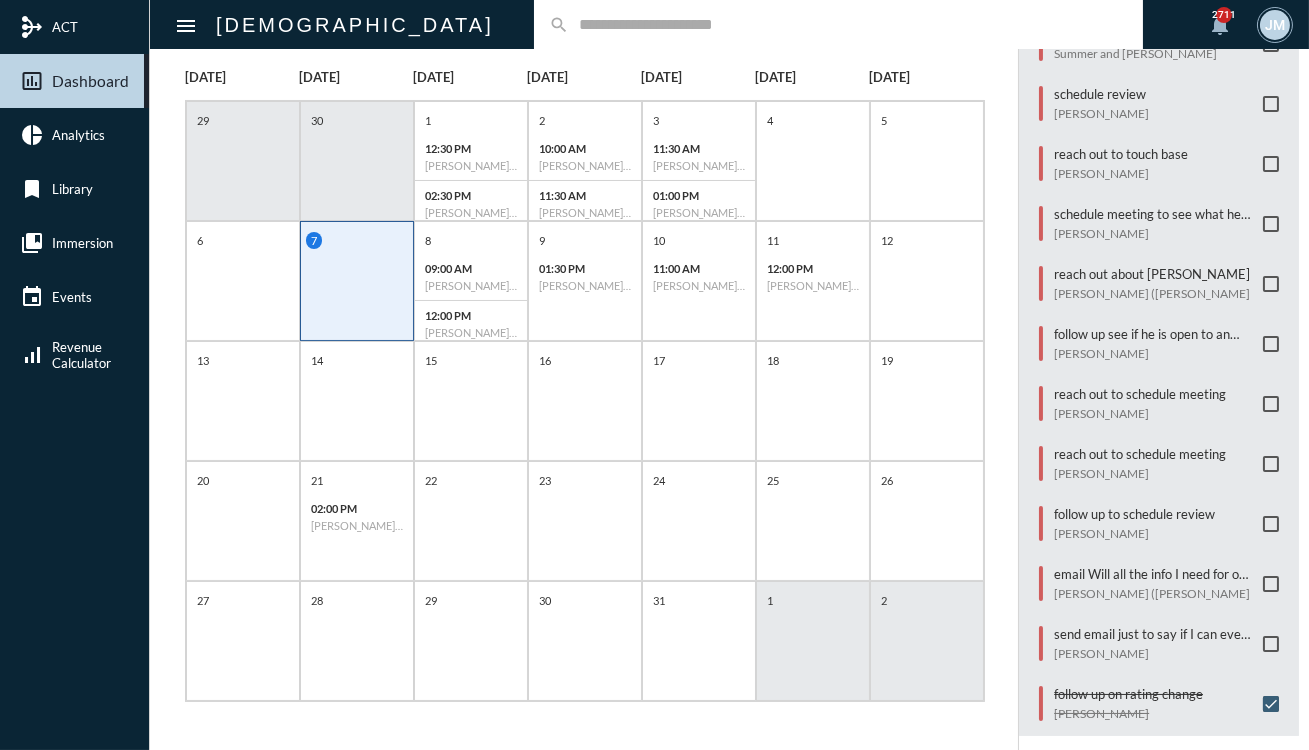 drag, startPoint x: 1240, startPoint y: 1, endPoint x: 1012, endPoint y: 23, distance: 229.05894 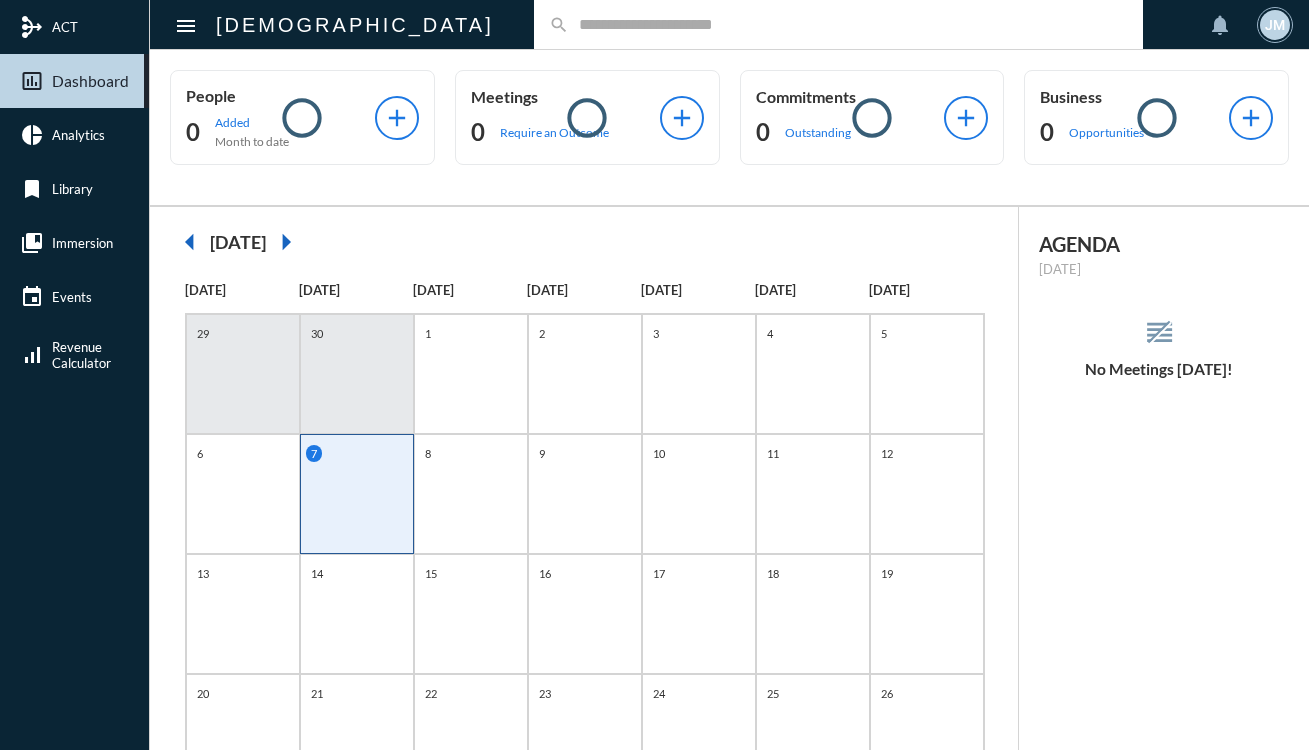 scroll, scrollTop: 0, scrollLeft: 0, axis: both 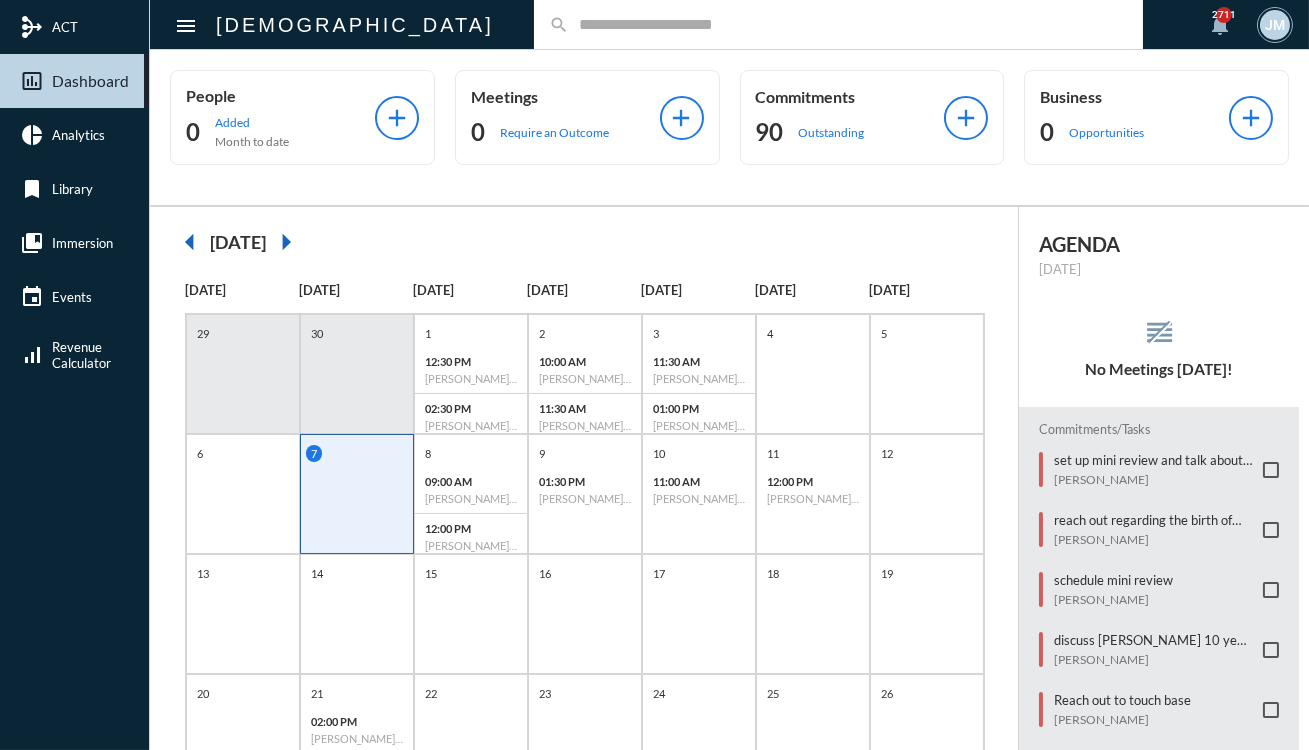 click 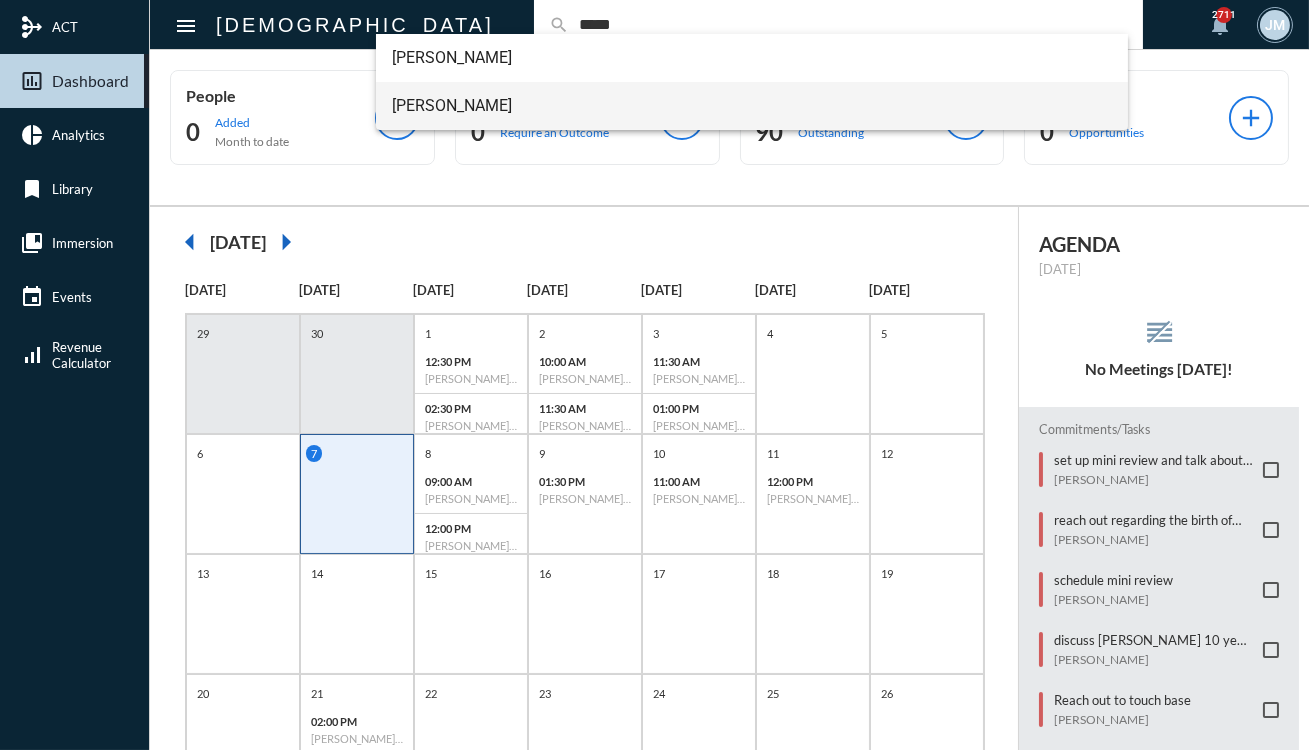 type on "*****" 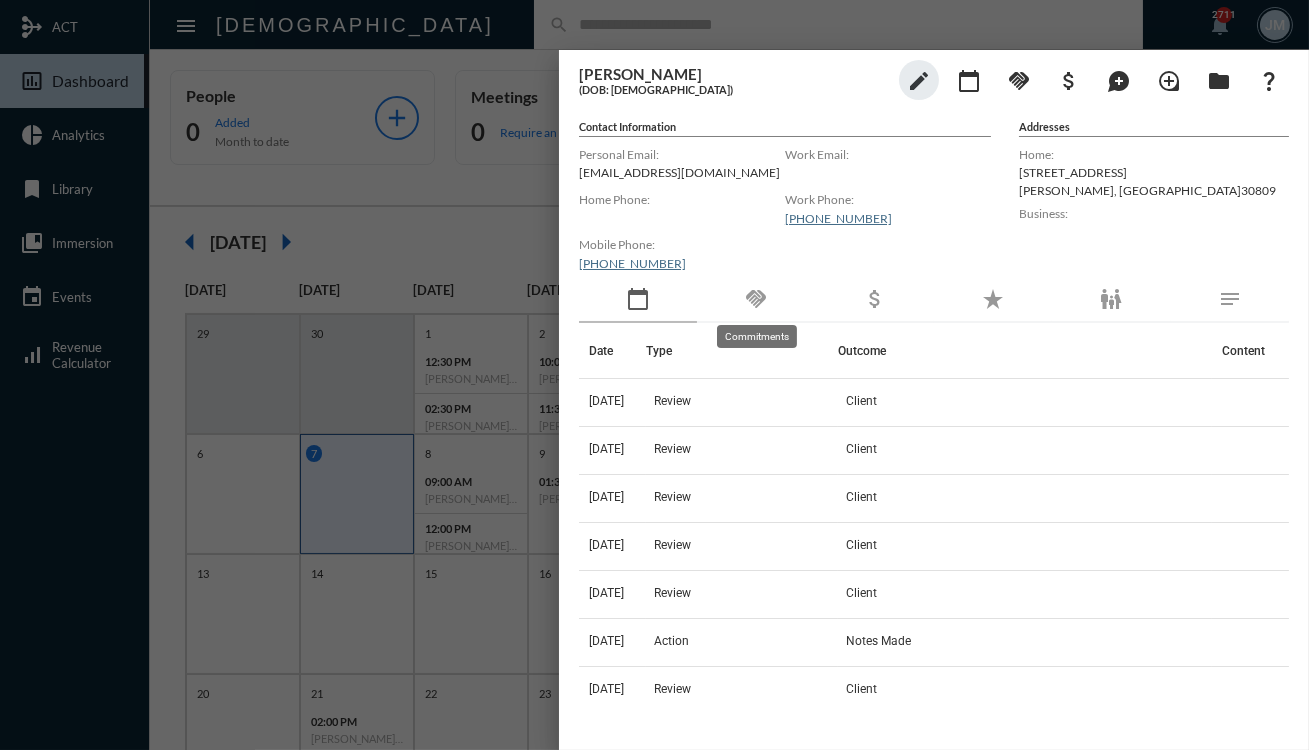 click on "handshake" 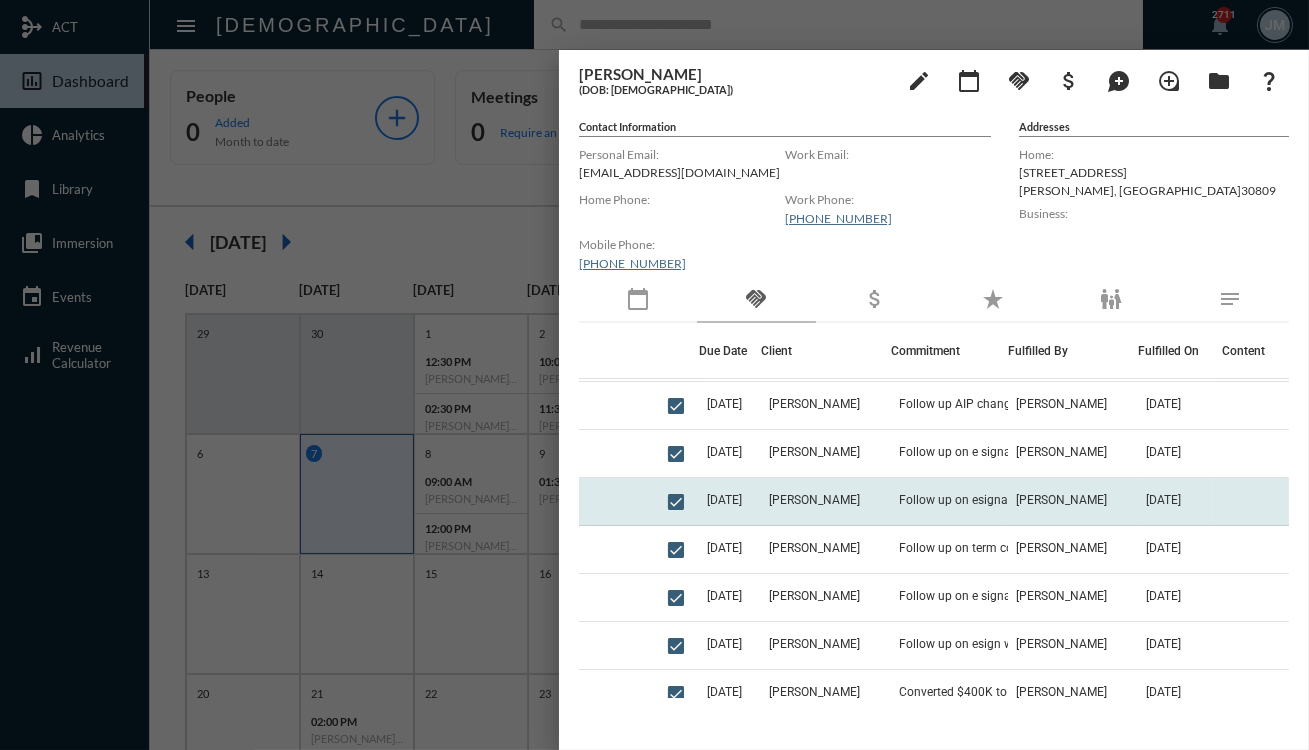 scroll, scrollTop: 1265, scrollLeft: 0, axis: vertical 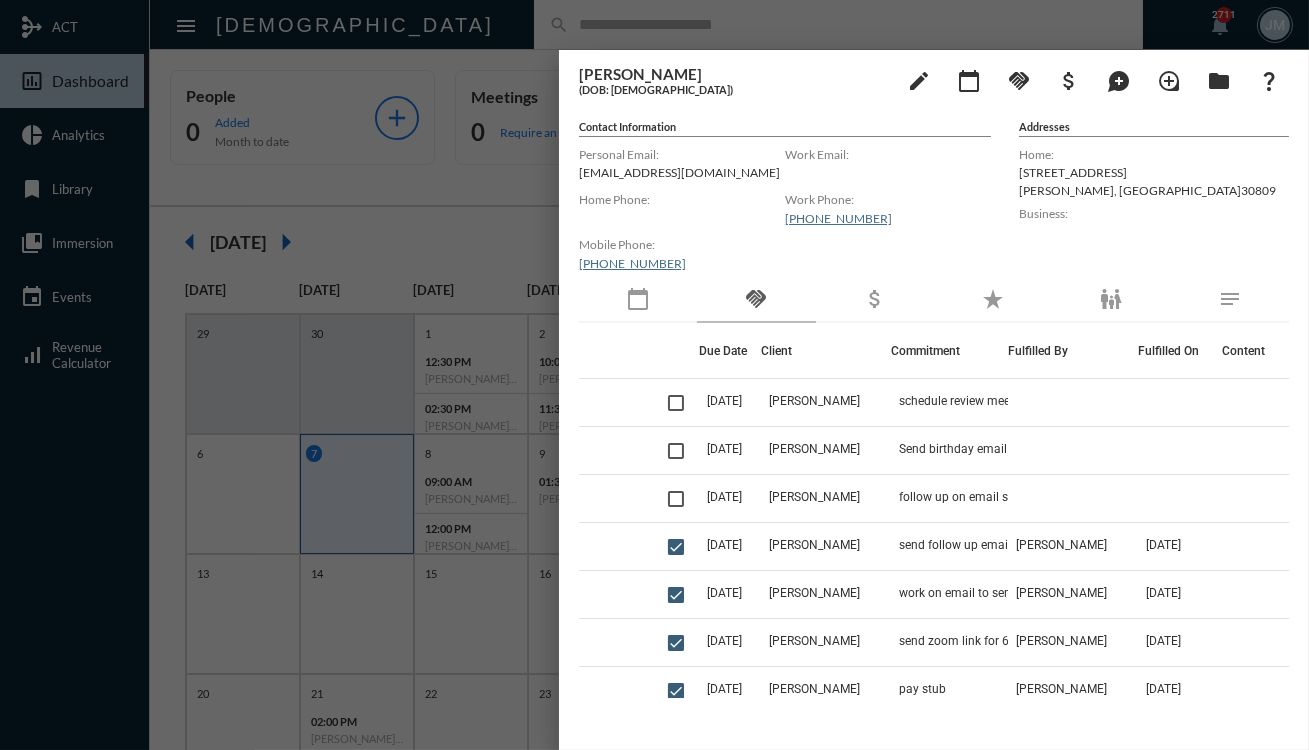 click at bounding box center (654, 375) 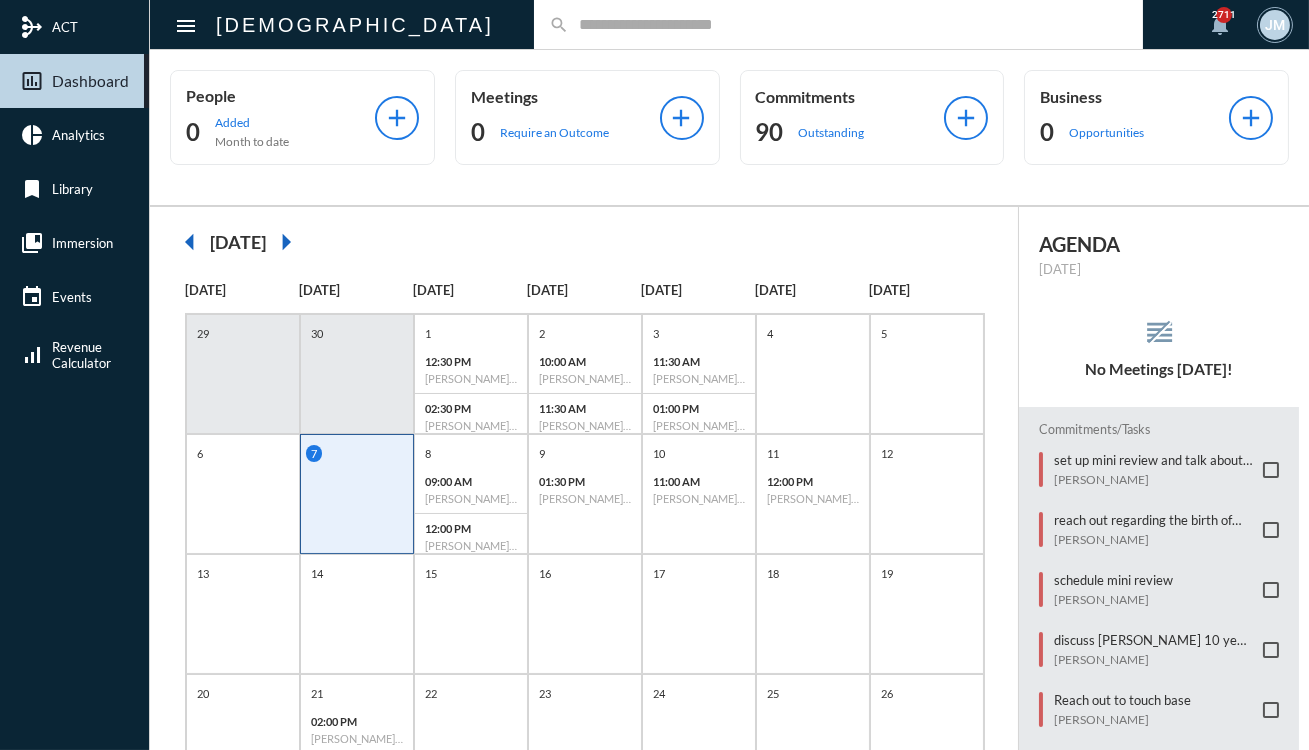 click on "JM" 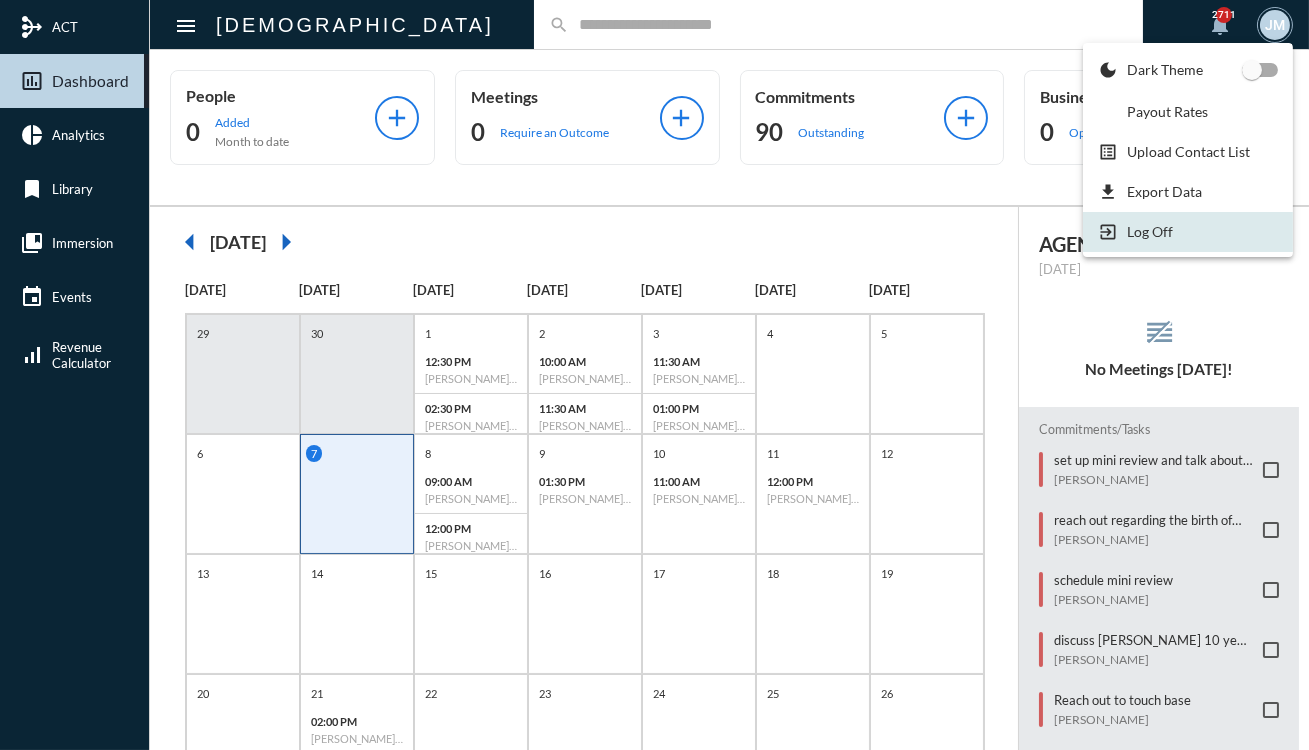 click on "Log Off" at bounding box center [1150, 231] 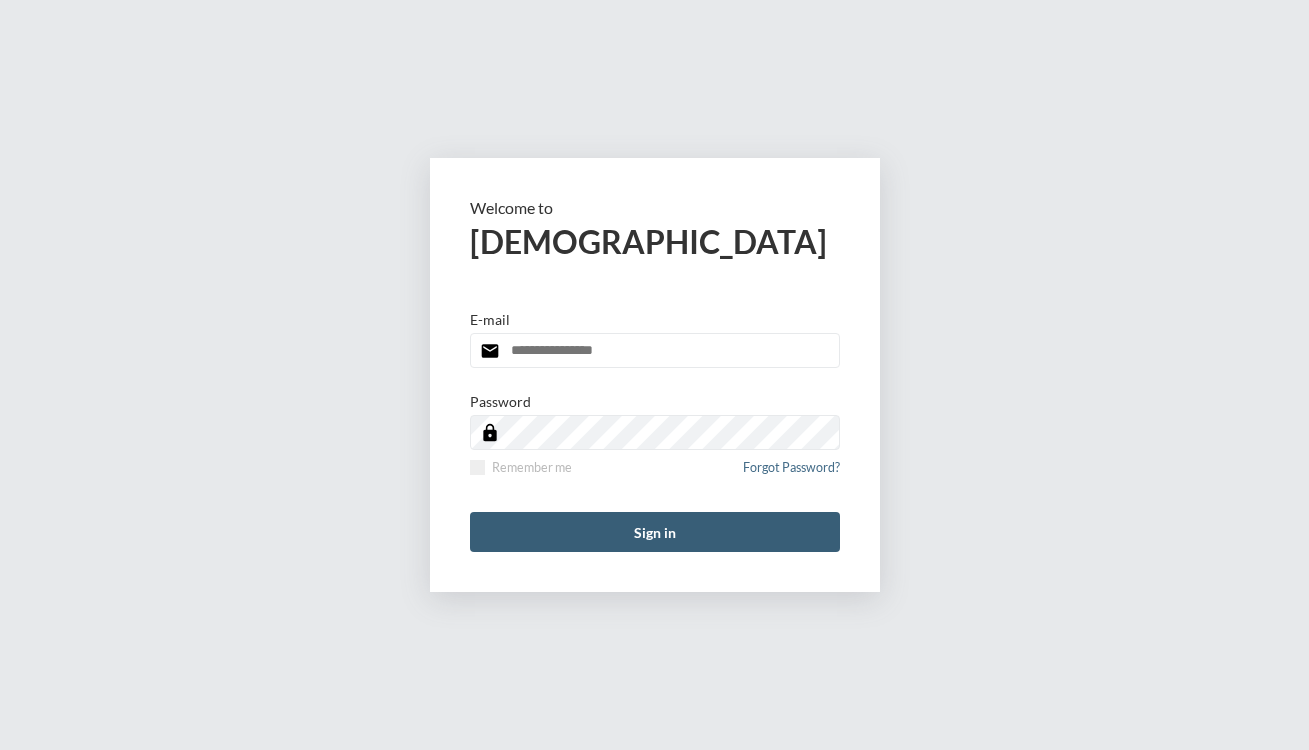 scroll, scrollTop: 0, scrollLeft: 0, axis: both 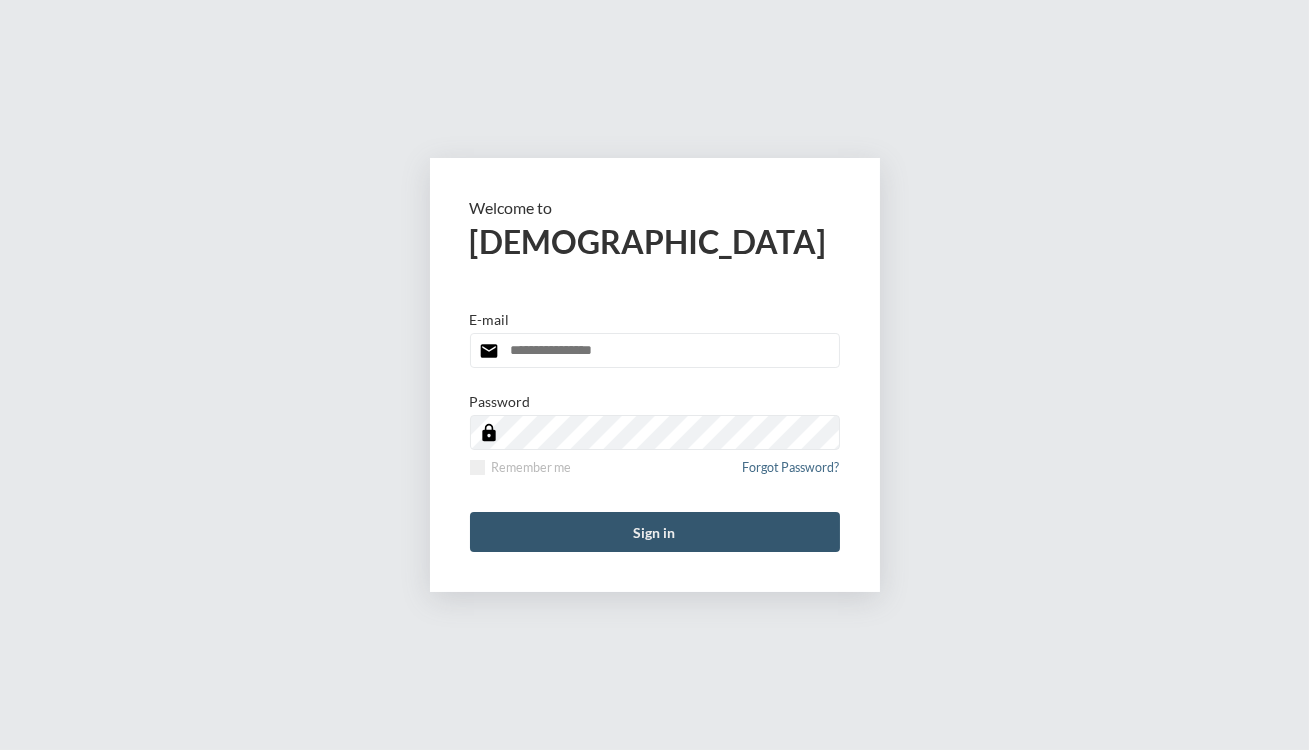 type on "**********" 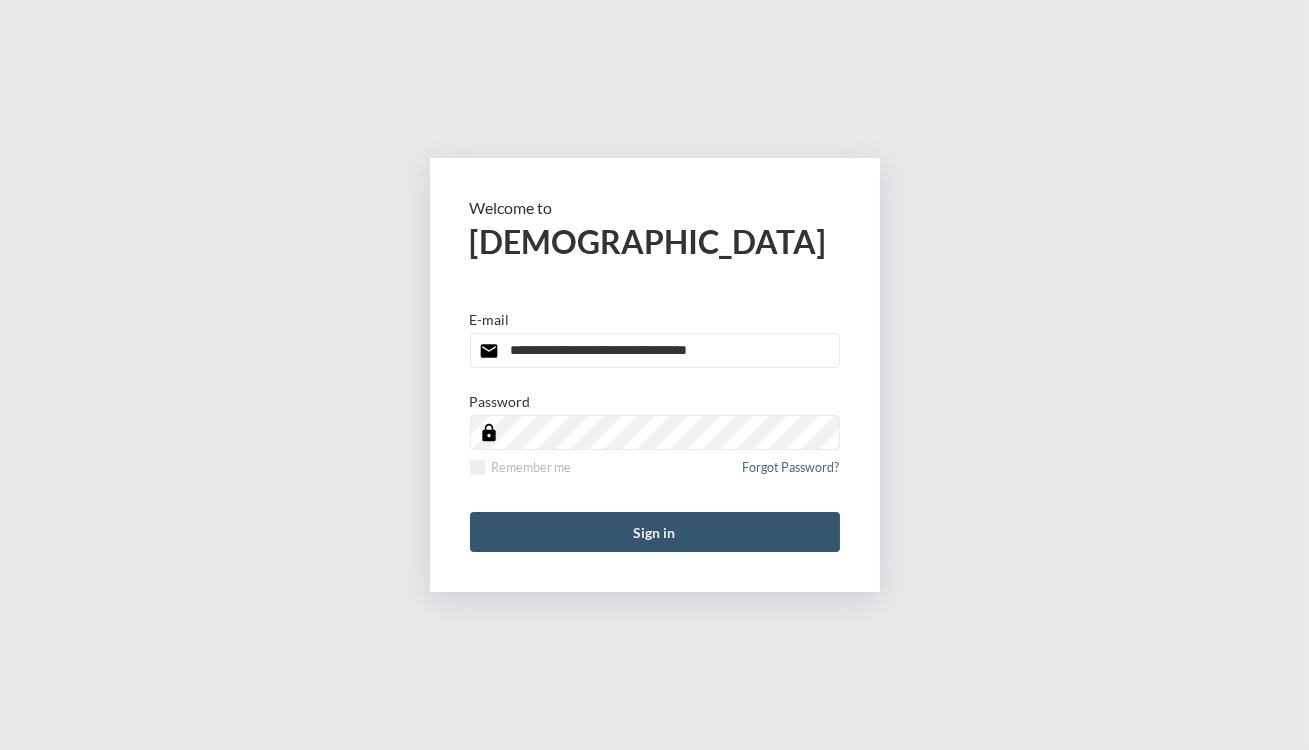 click on "Sign in" at bounding box center [655, 532] 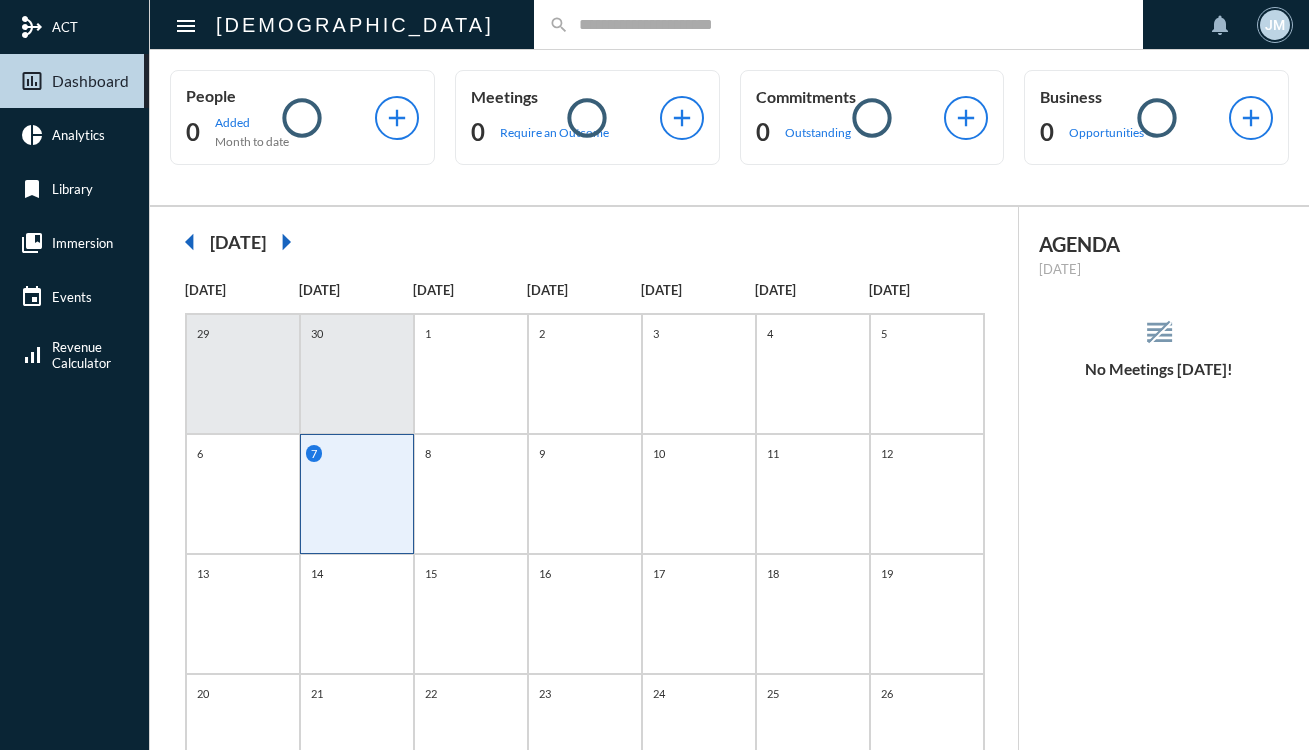 scroll, scrollTop: 0, scrollLeft: 0, axis: both 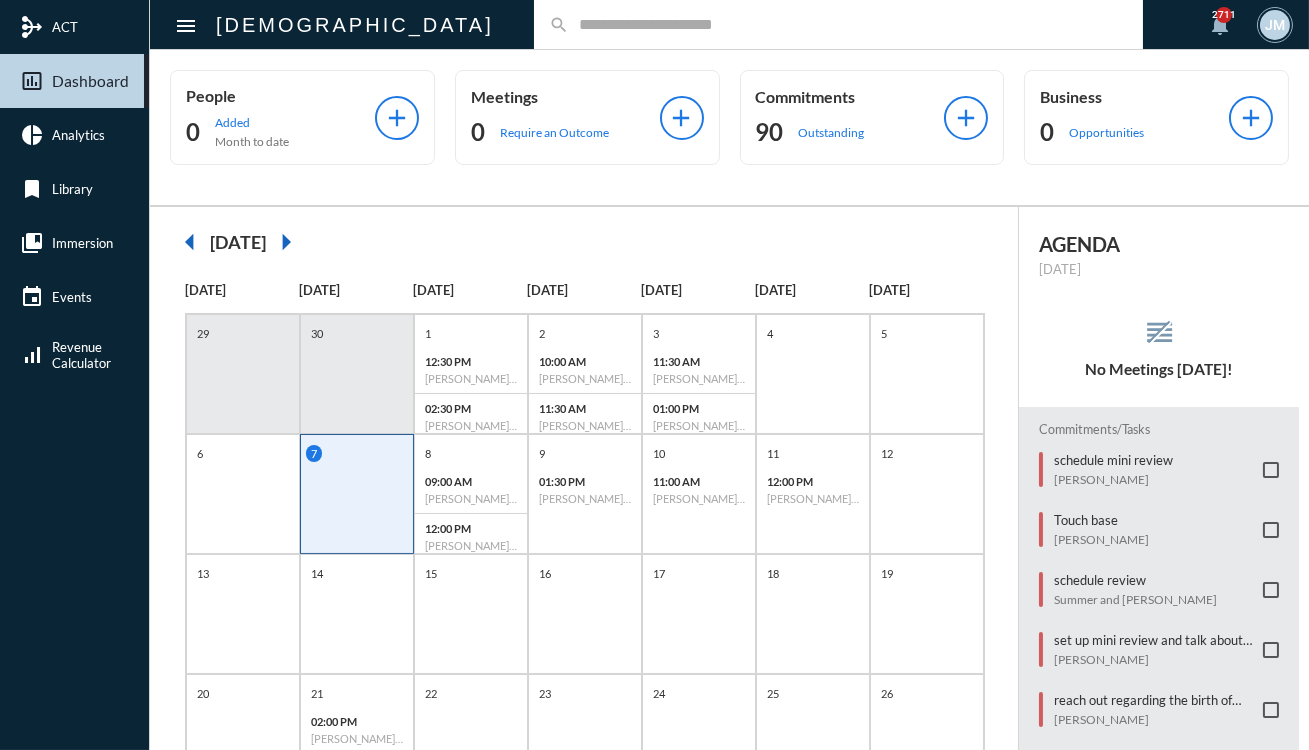 click 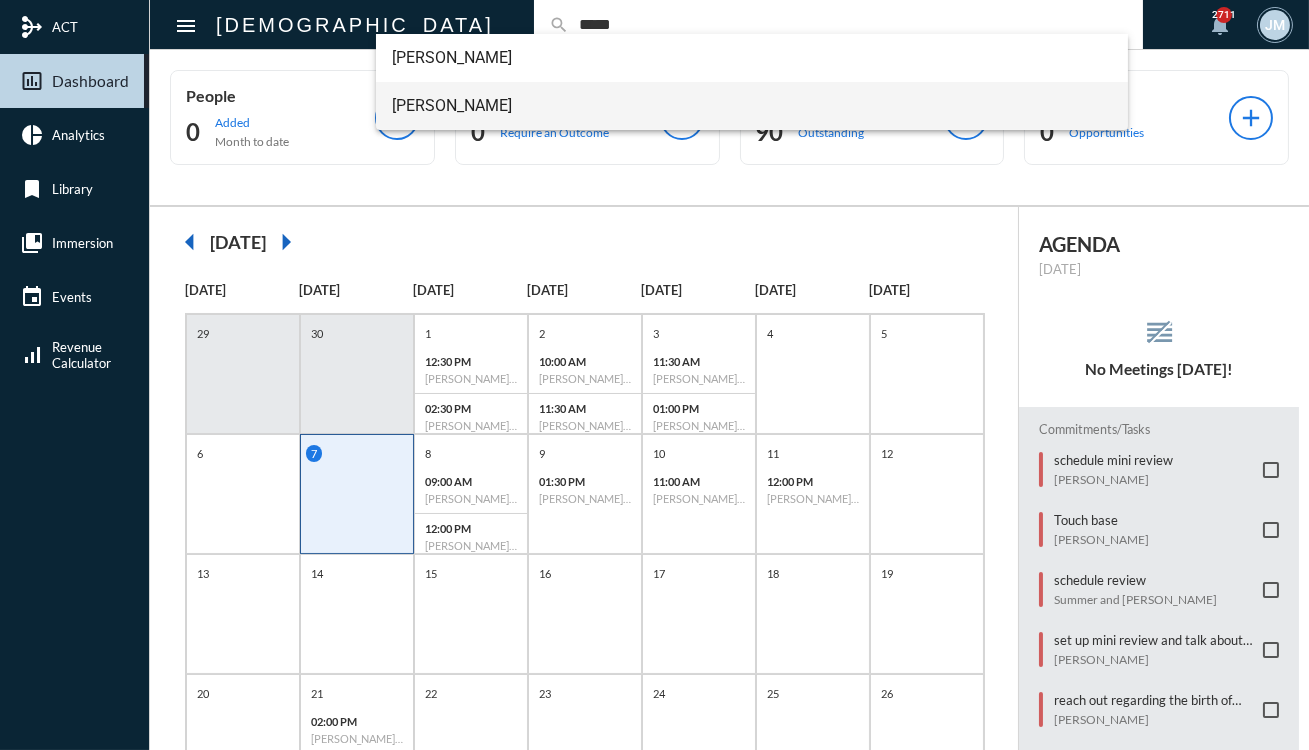 type on "*****" 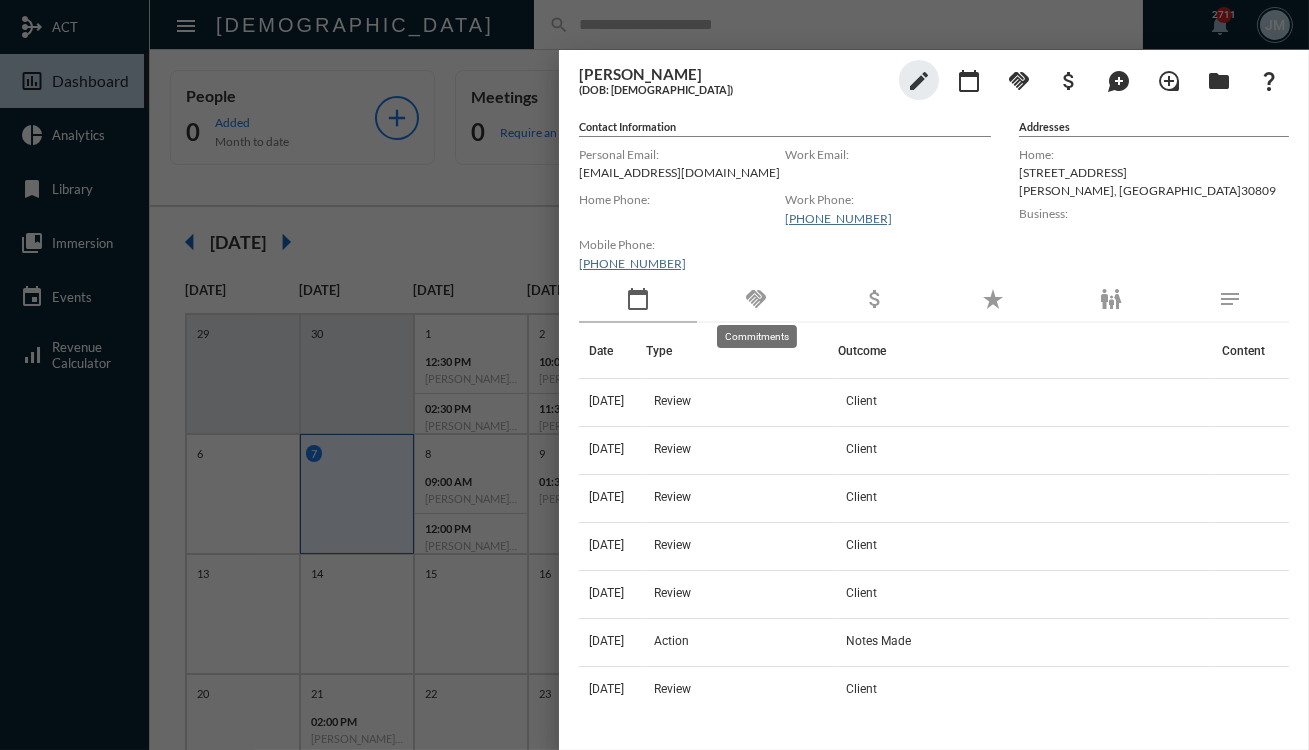 click on "handshake" 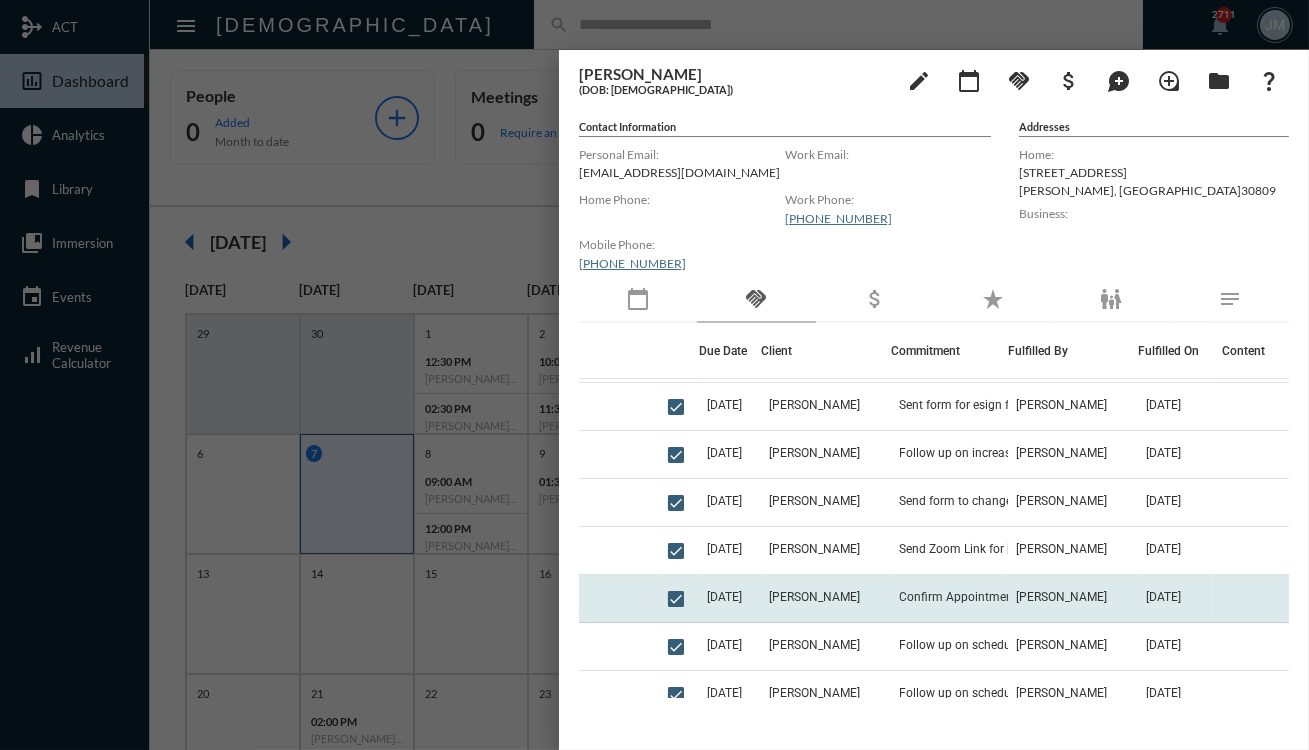 scroll, scrollTop: 1265, scrollLeft: 0, axis: vertical 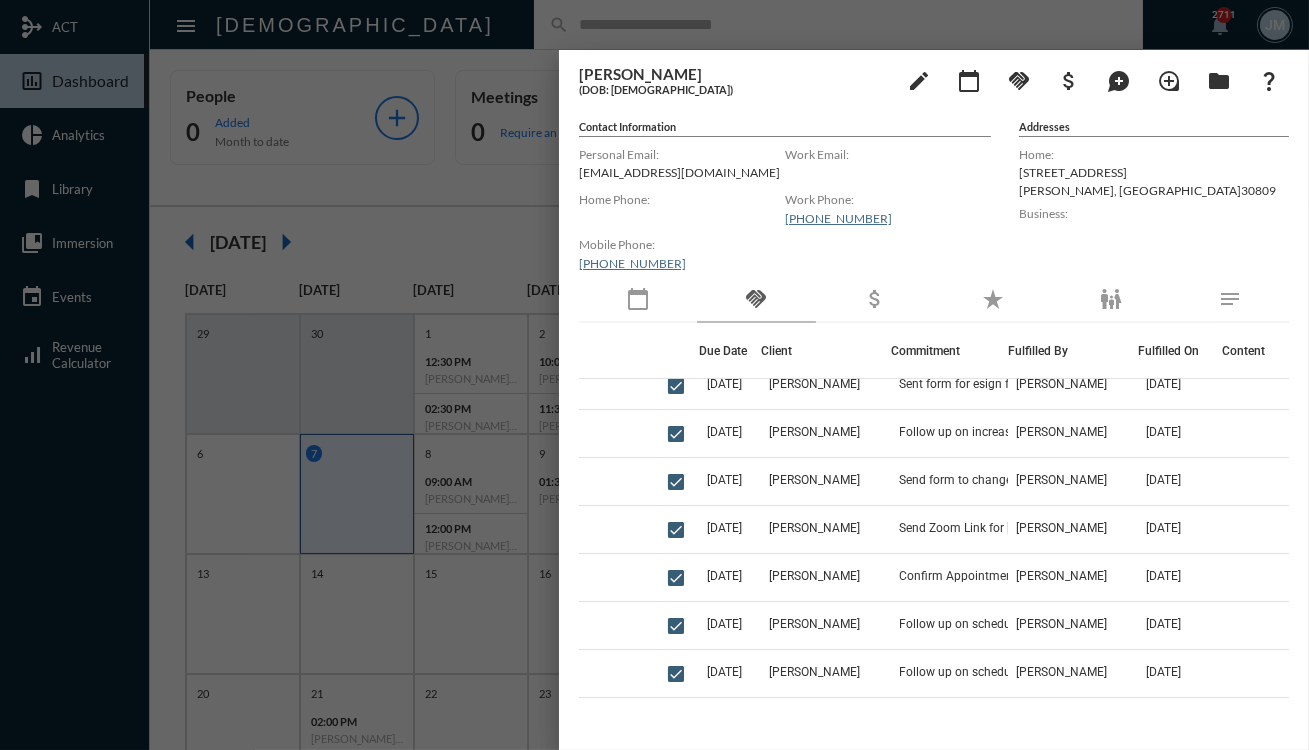 click at bounding box center [654, 375] 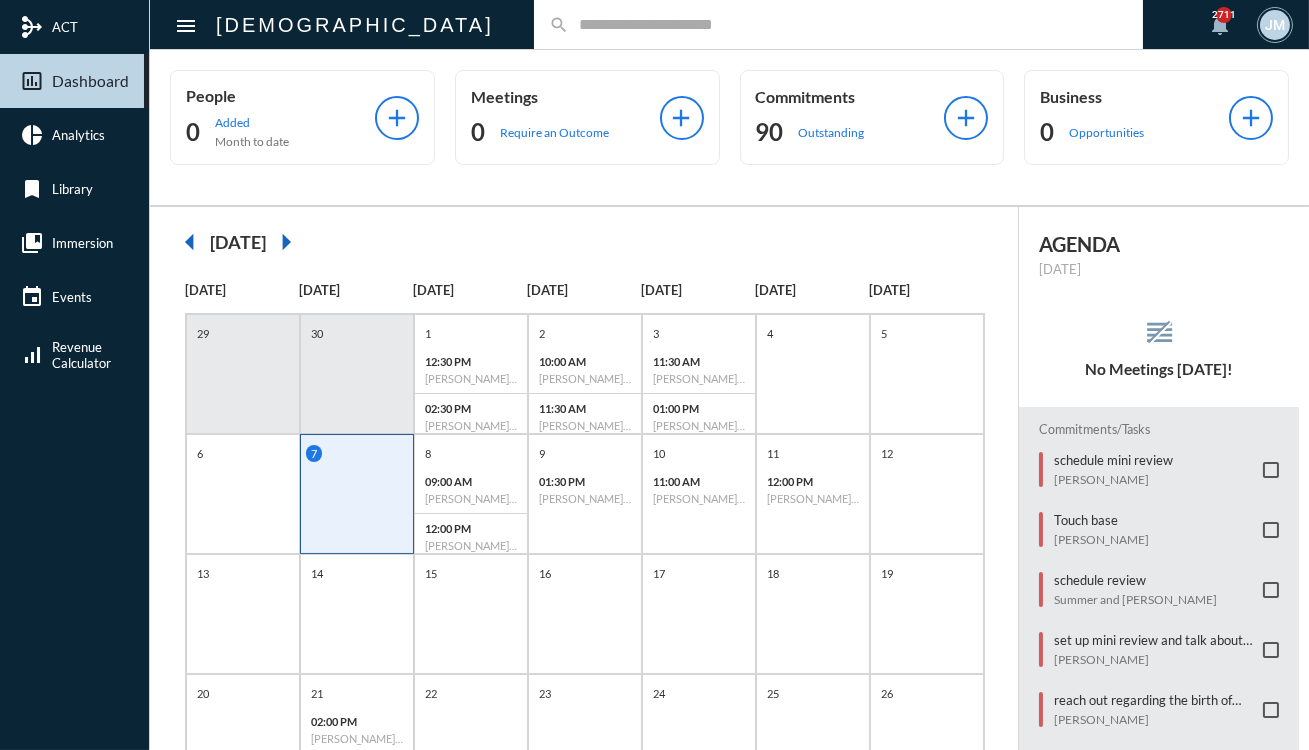 click 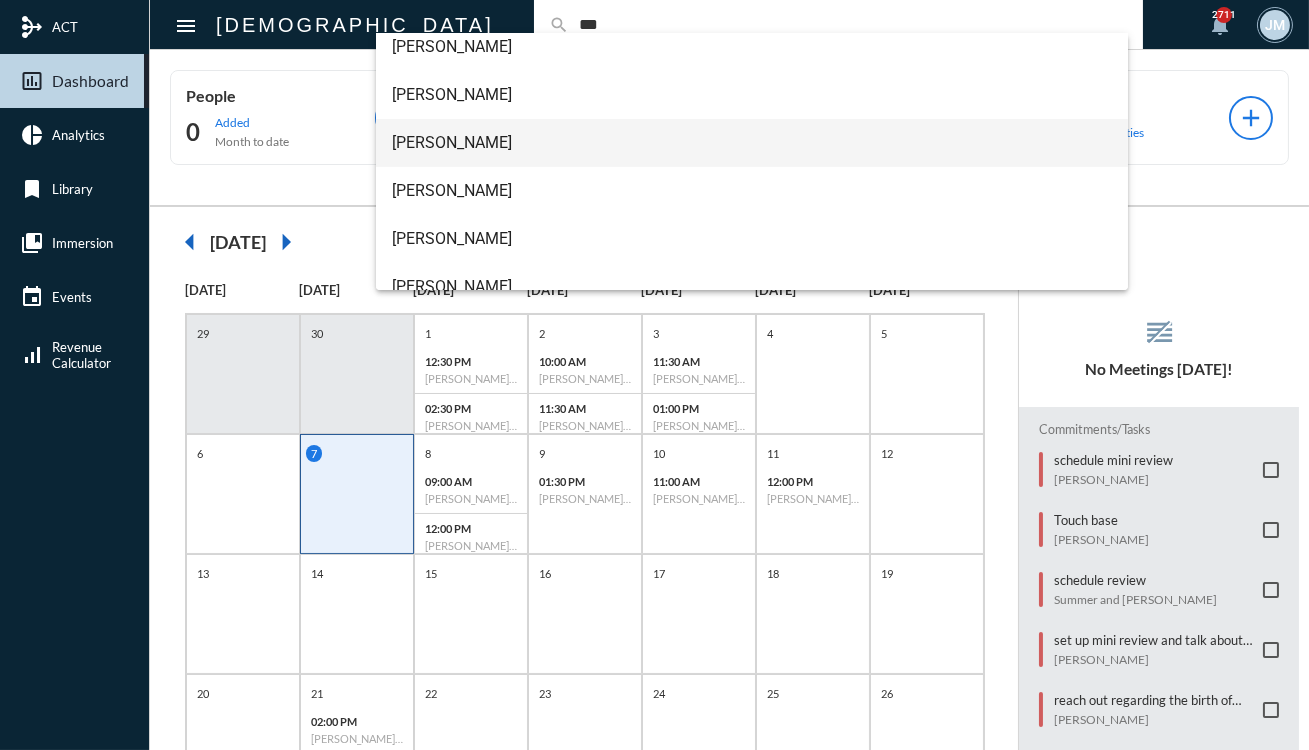scroll, scrollTop: 224, scrollLeft: 0, axis: vertical 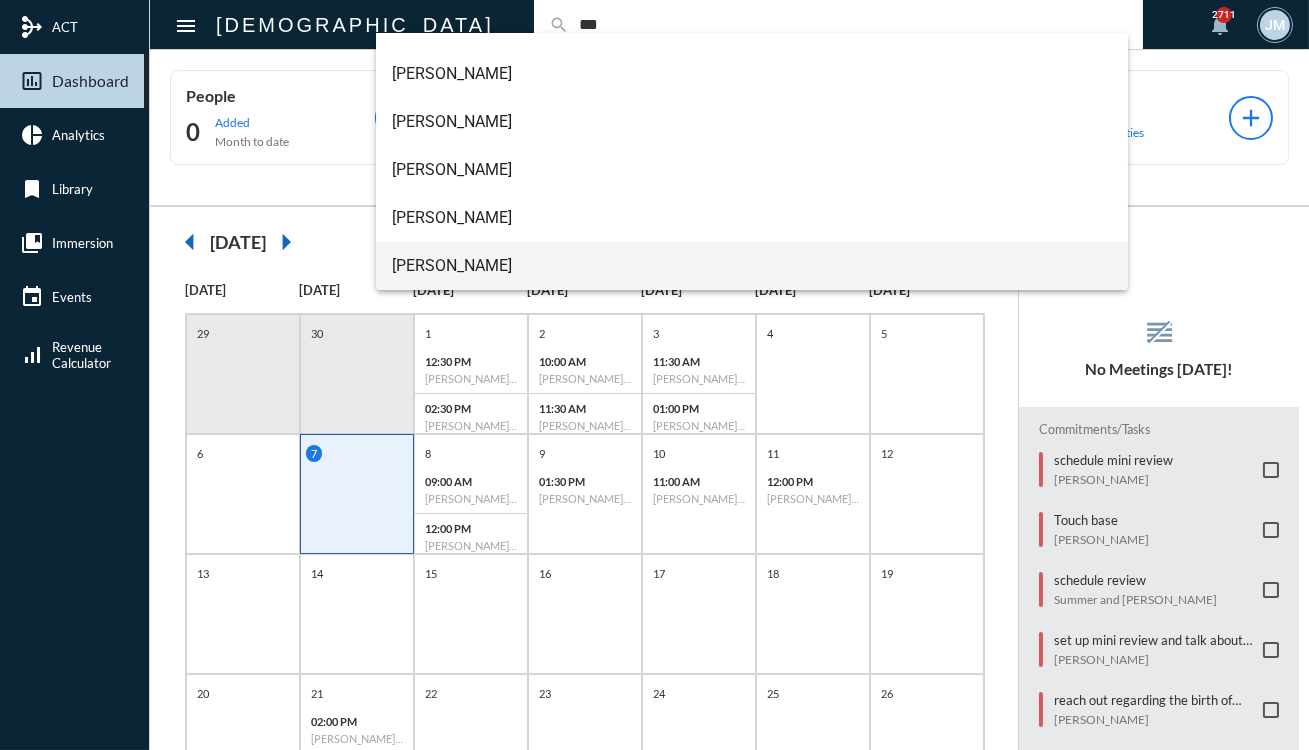 type on "***" 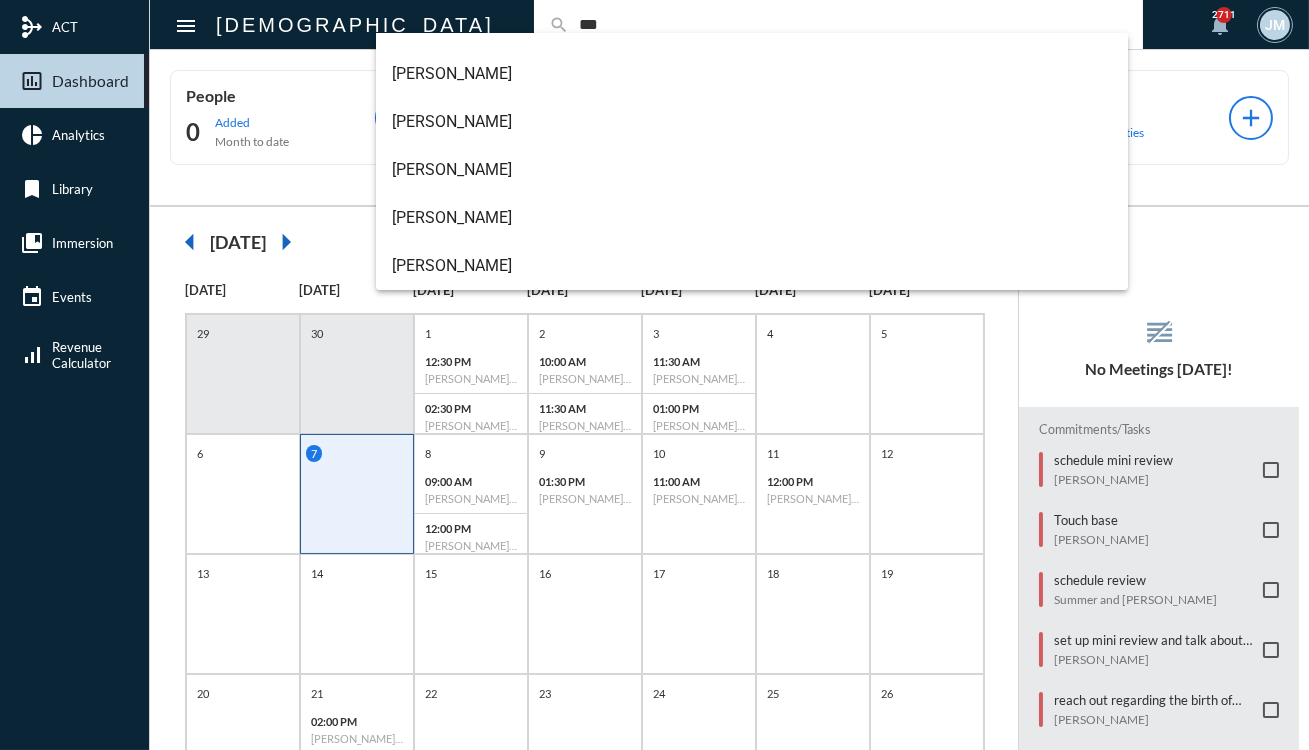 type 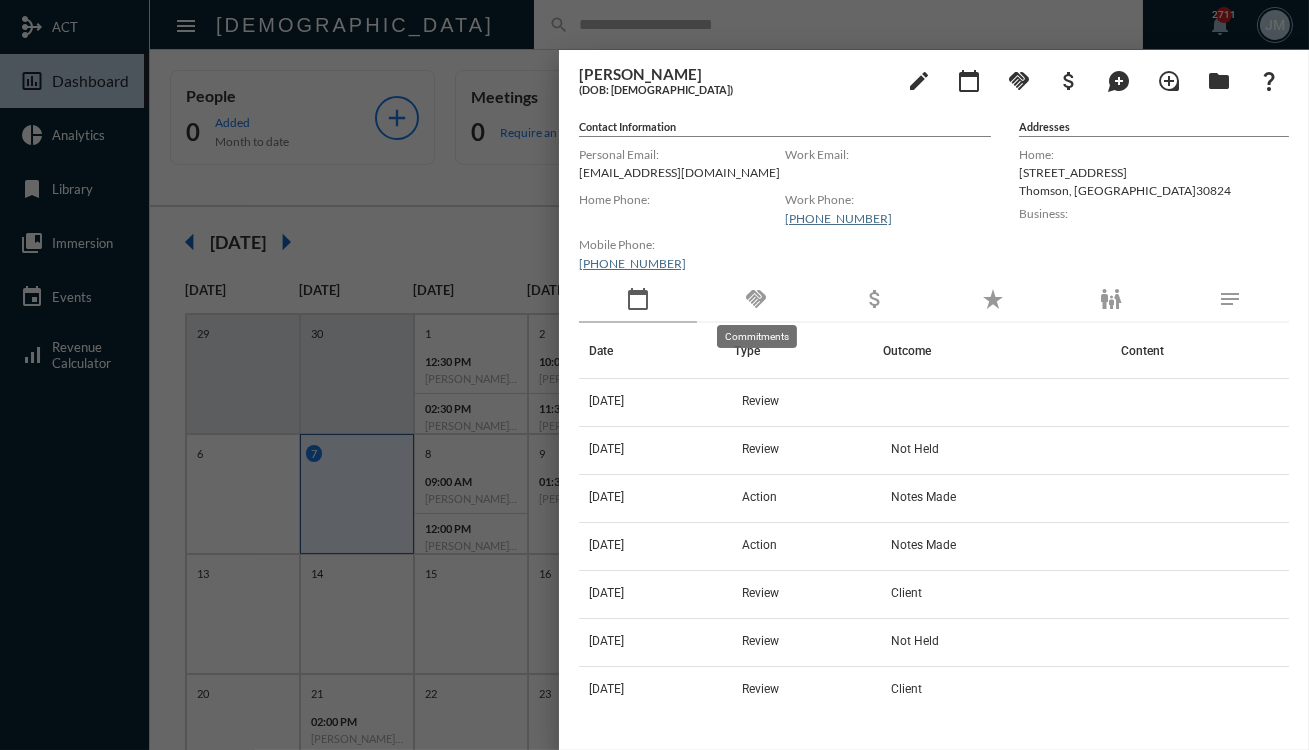click on "handshake" 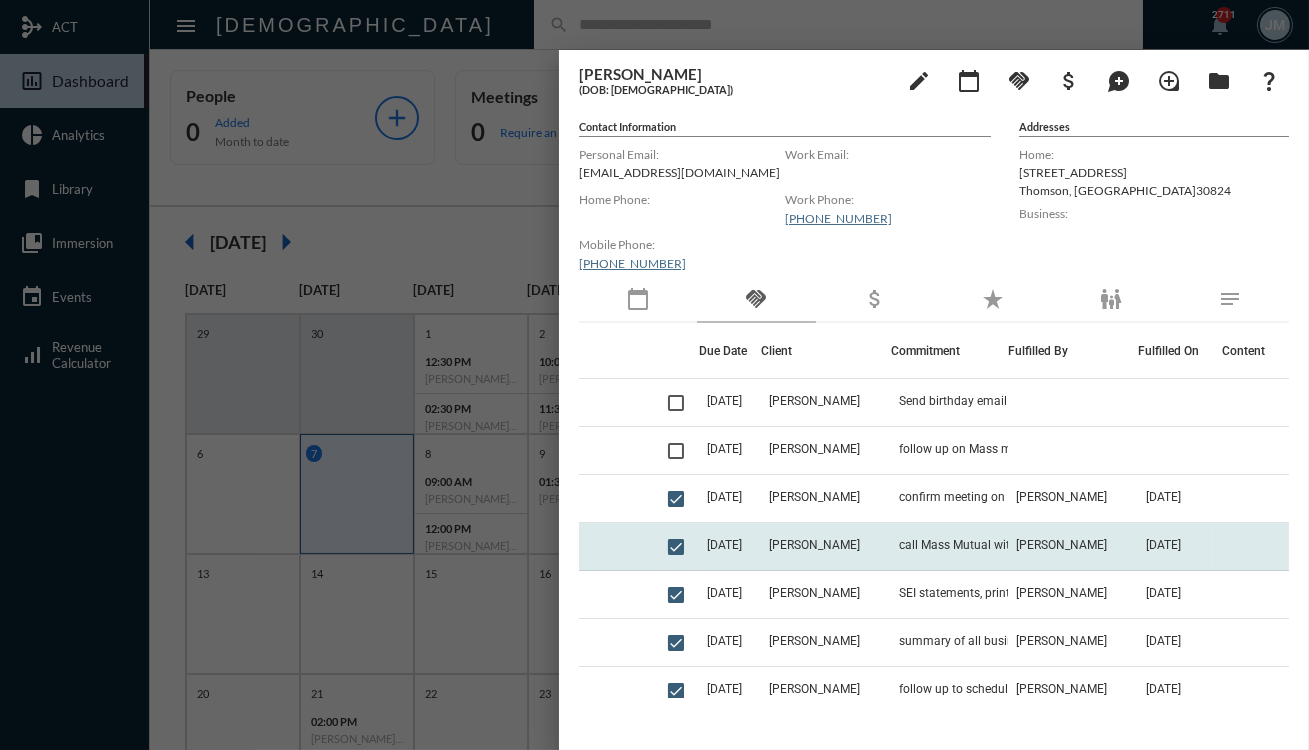 scroll, scrollTop: 0, scrollLeft: 0, axis: both 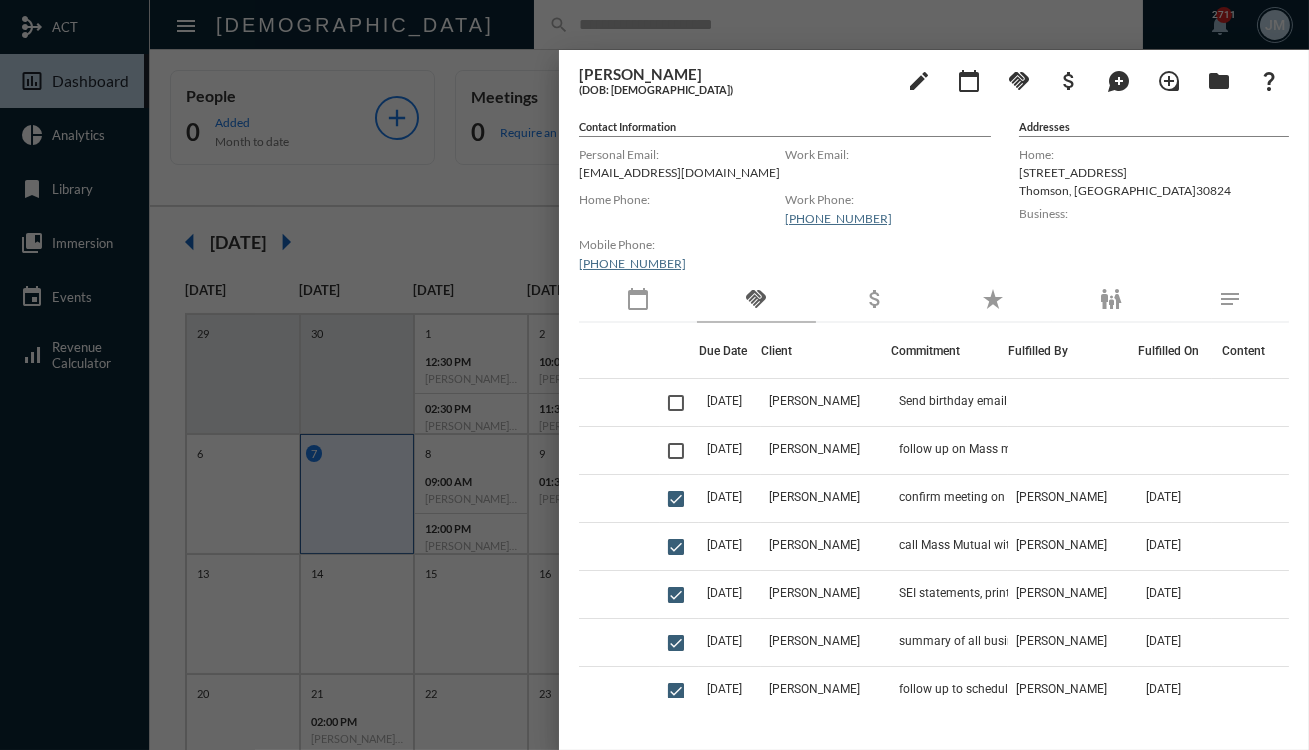 click at bounding box center [654, 375] 